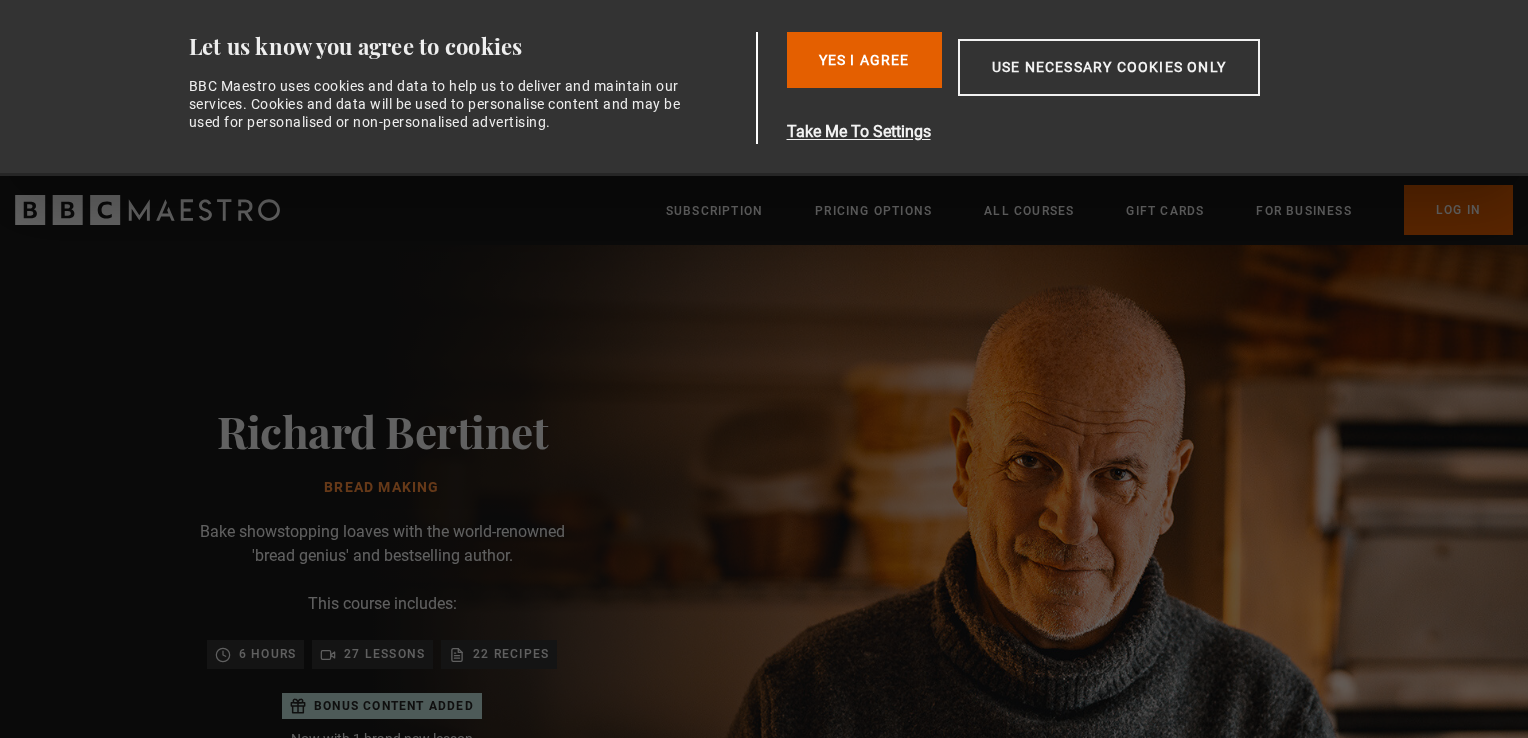 scroll, scrollTop: 0, scrollLeft: 0, axis: both 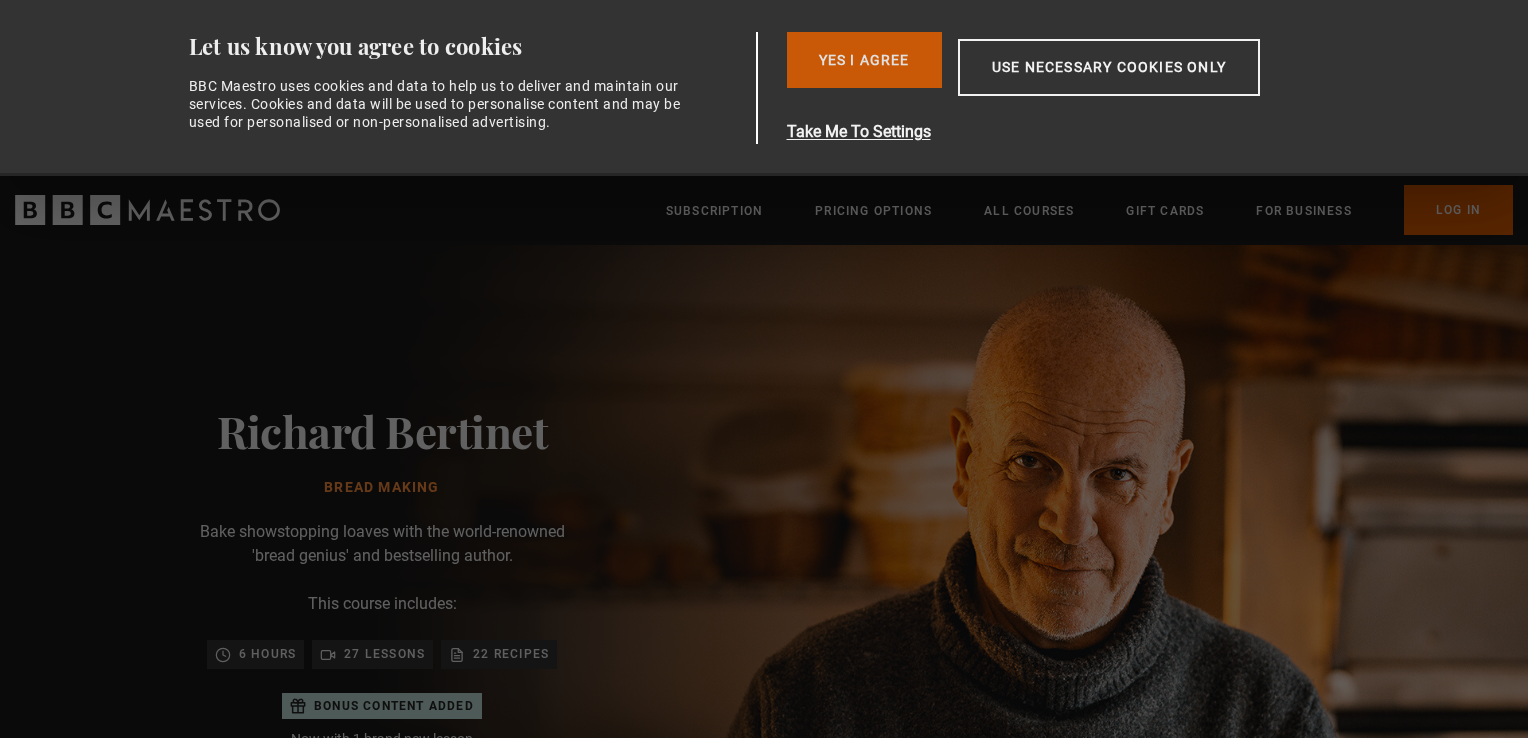 click on "Yes I Agree" at bounding box center (864, 60) 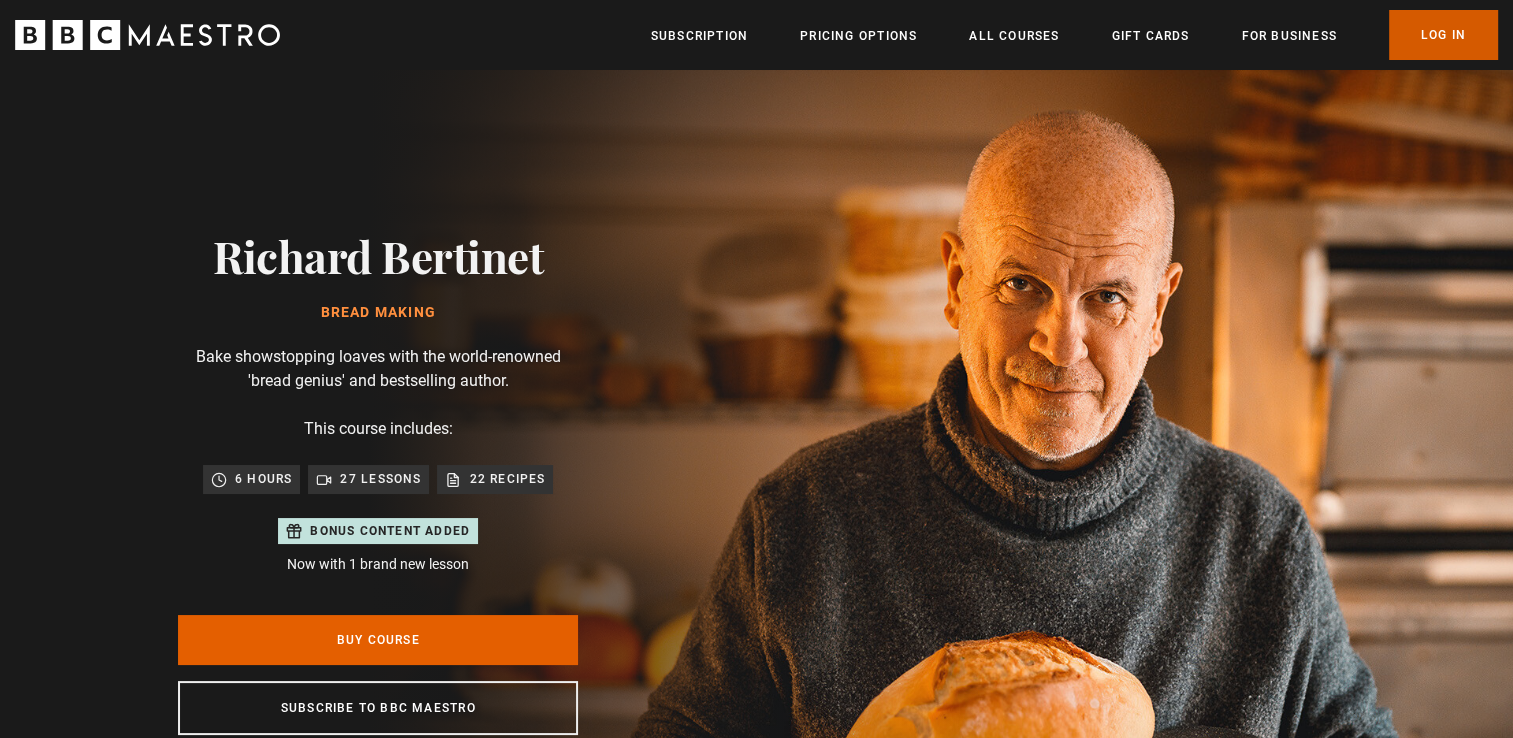 scroll, scrollTop: 0, scrollLeft: 261, axis: horizontal 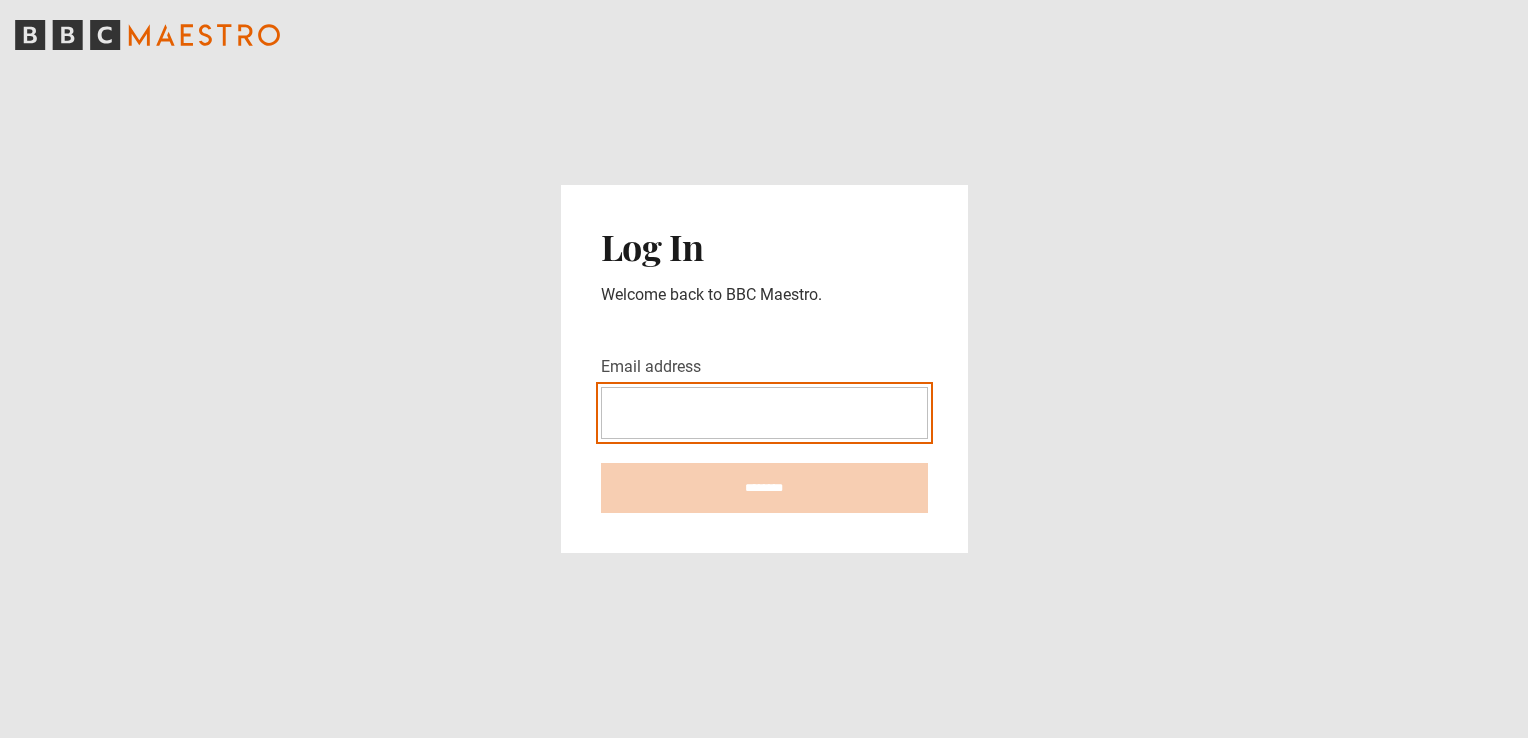 click on "Email address" at bounding box center [764, 413] 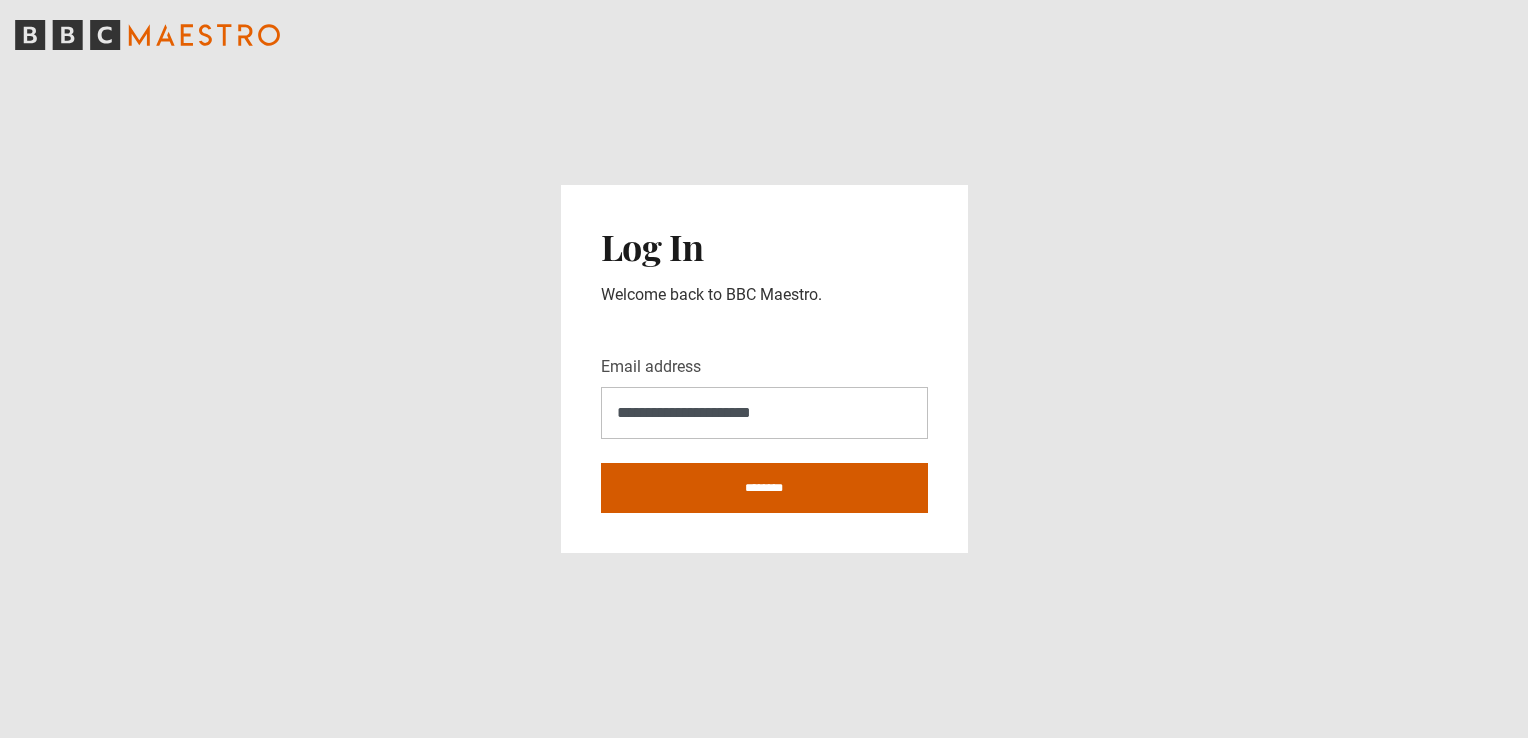 click on "********" at bounding box center (764, 488) 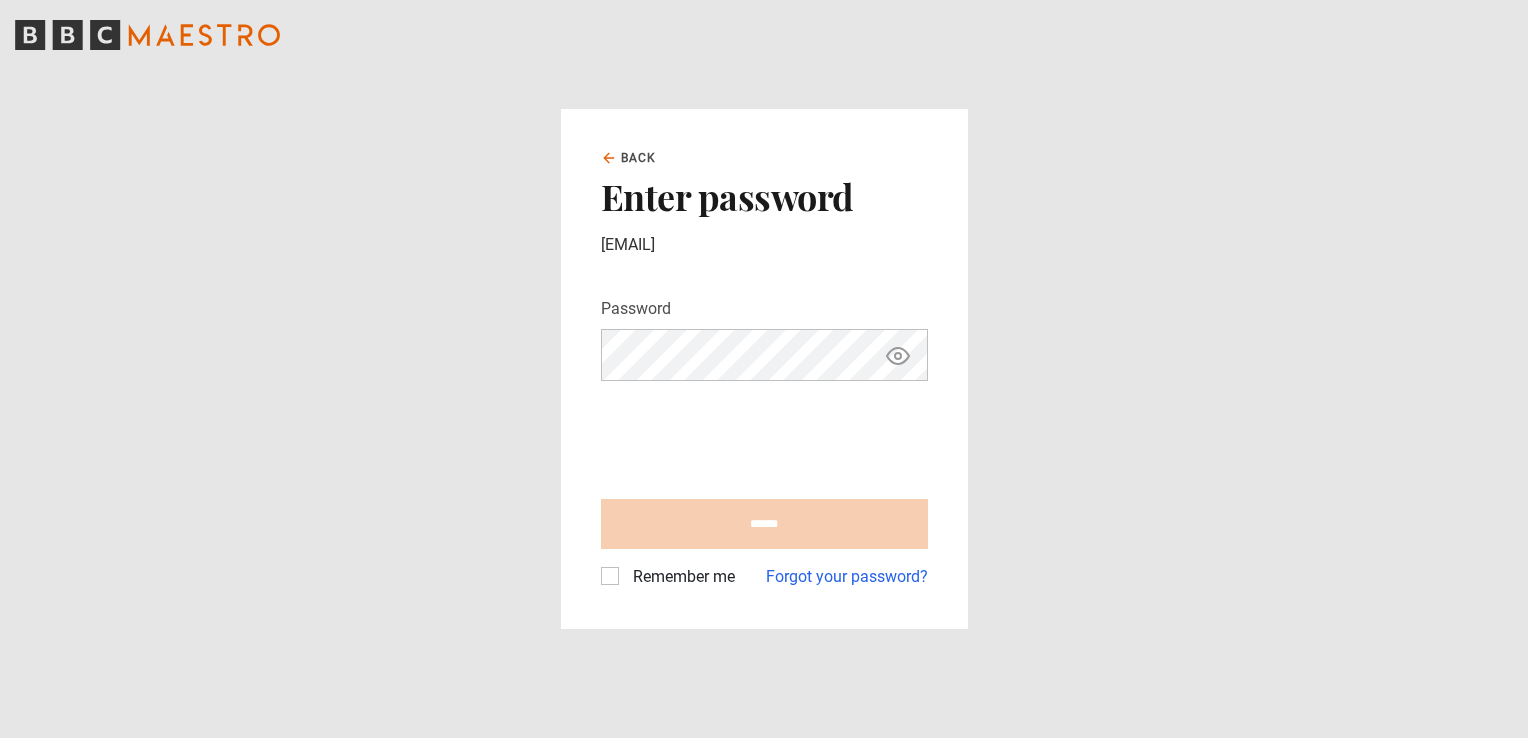 scroll, scrollTop: 0, scrollLeft: 0, axis: both 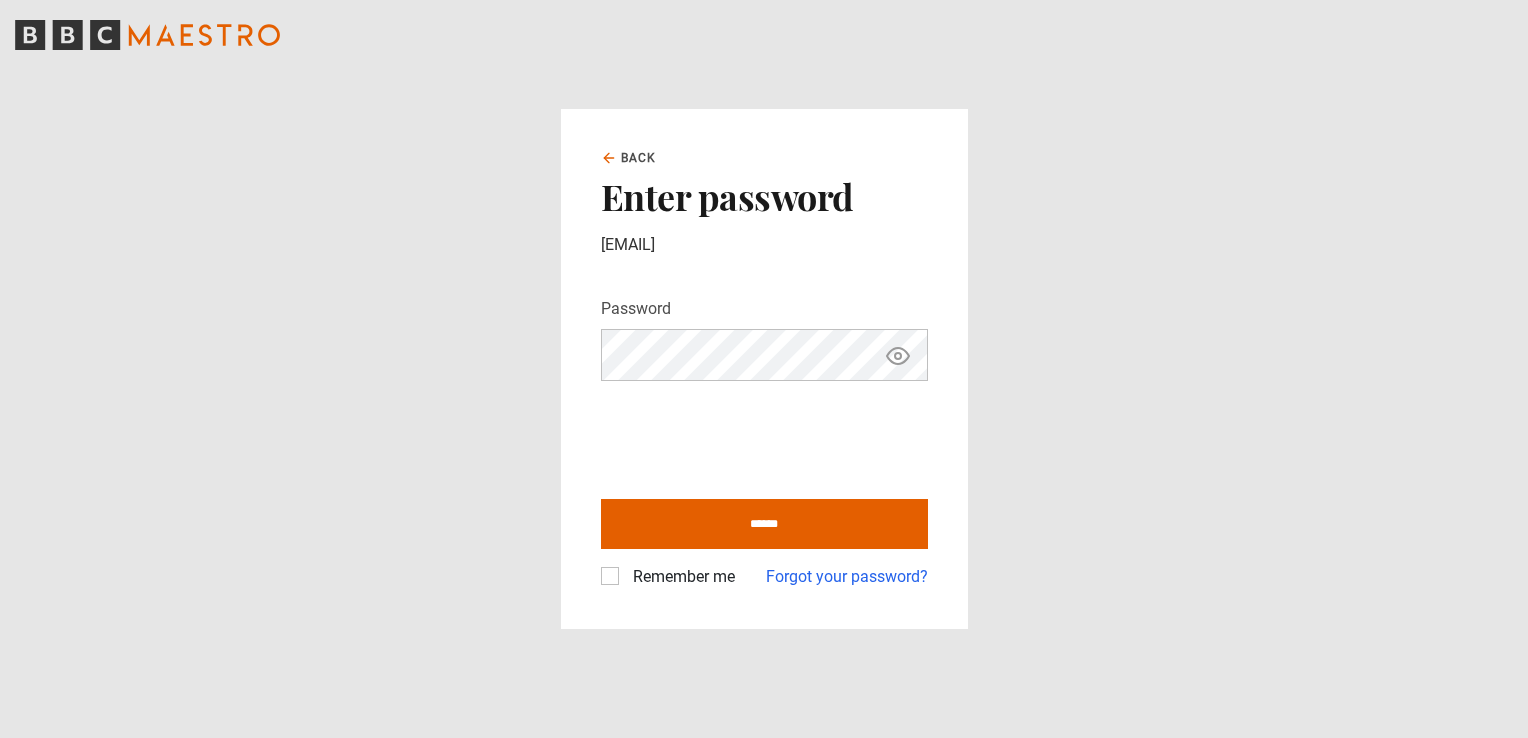 click 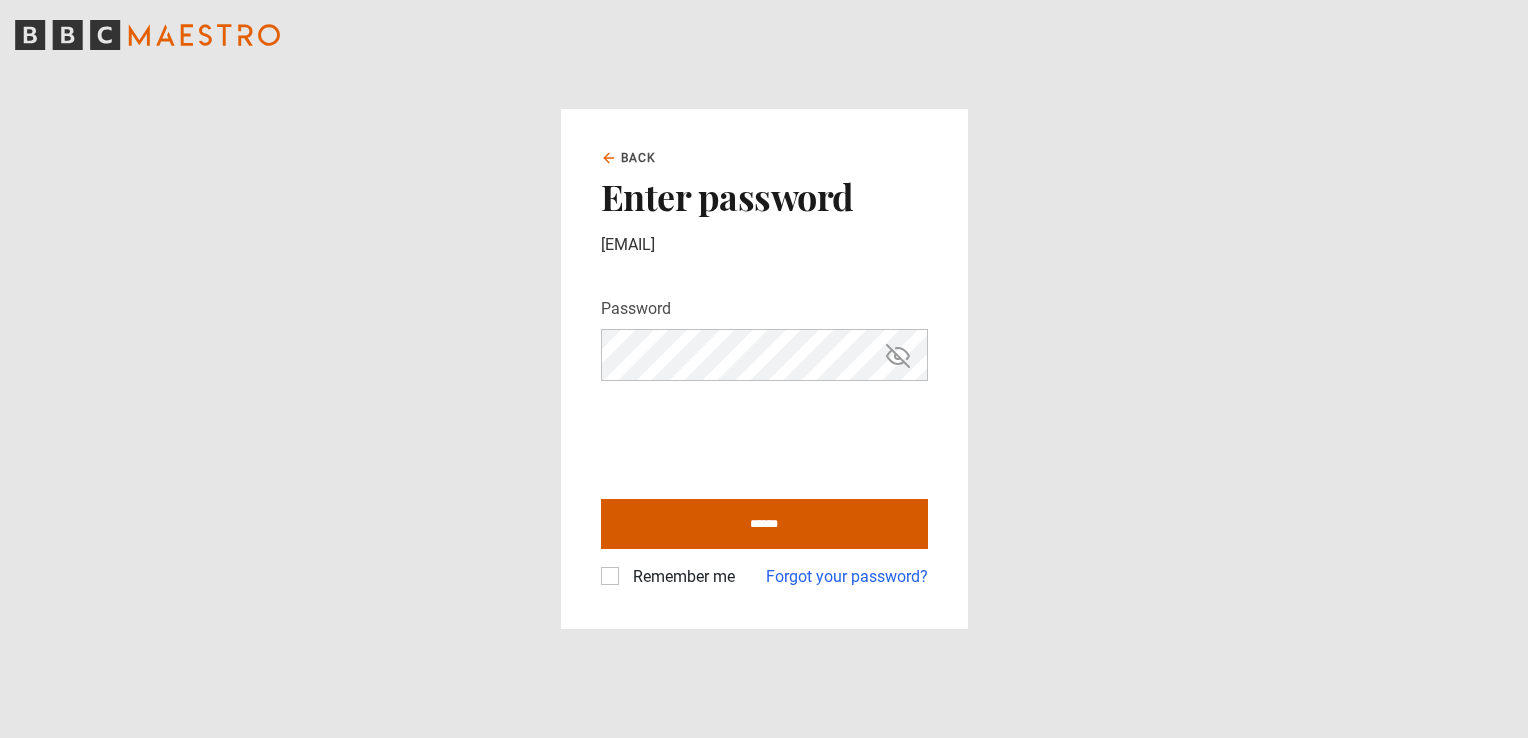 click on "******" at bounding box center [764, 524] 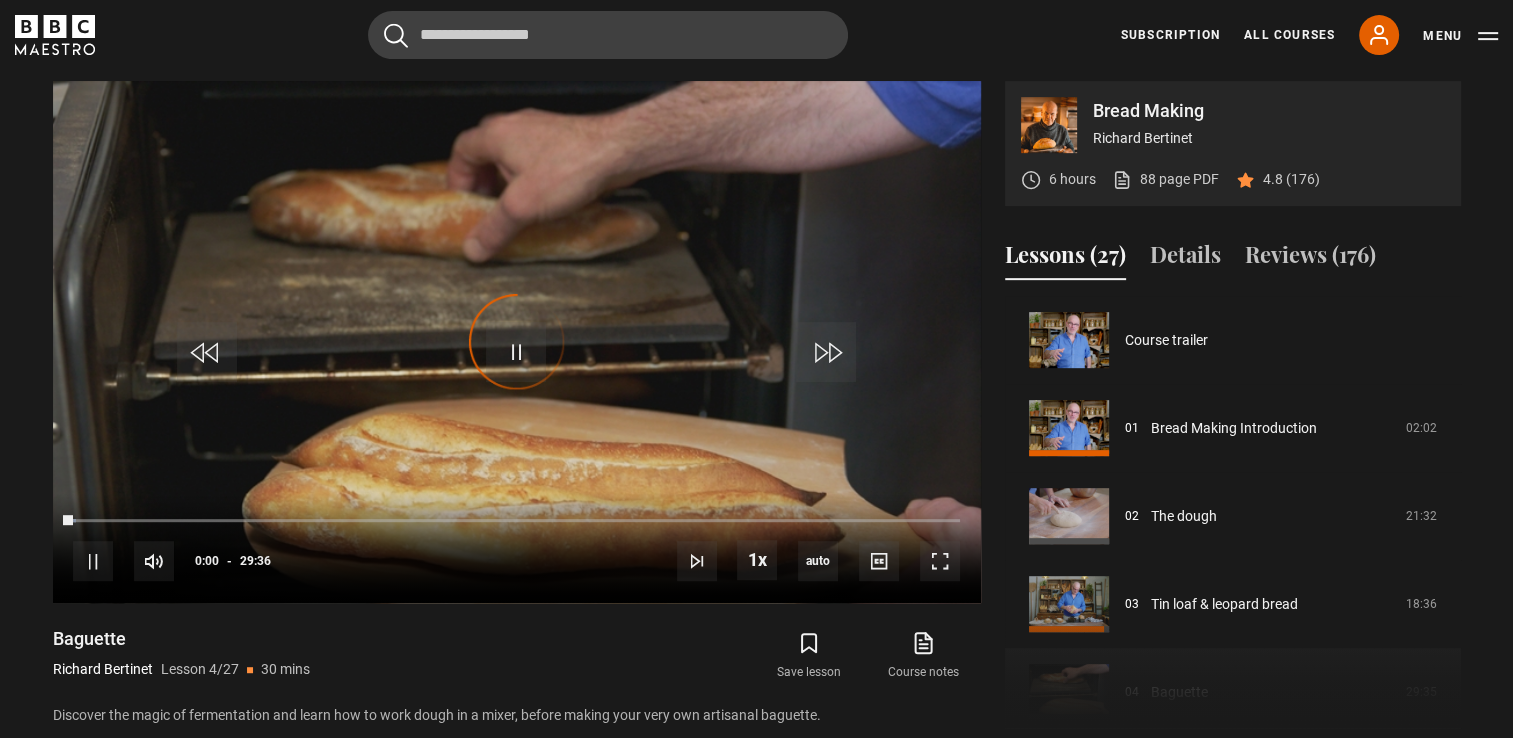 scroll, scrollTop: 884, scrollLeft: 0, axis: vertical 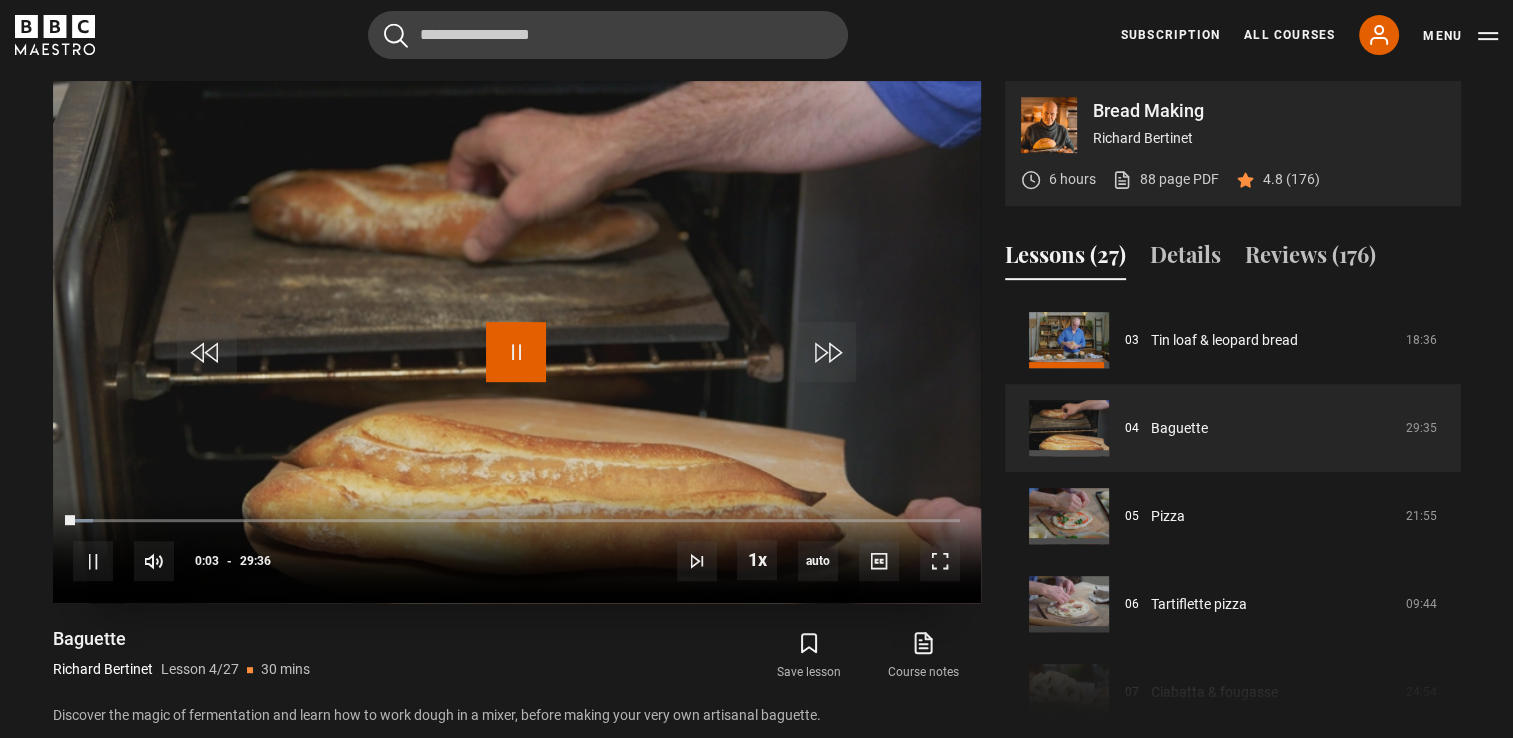 click at bounding box center (516, 352) 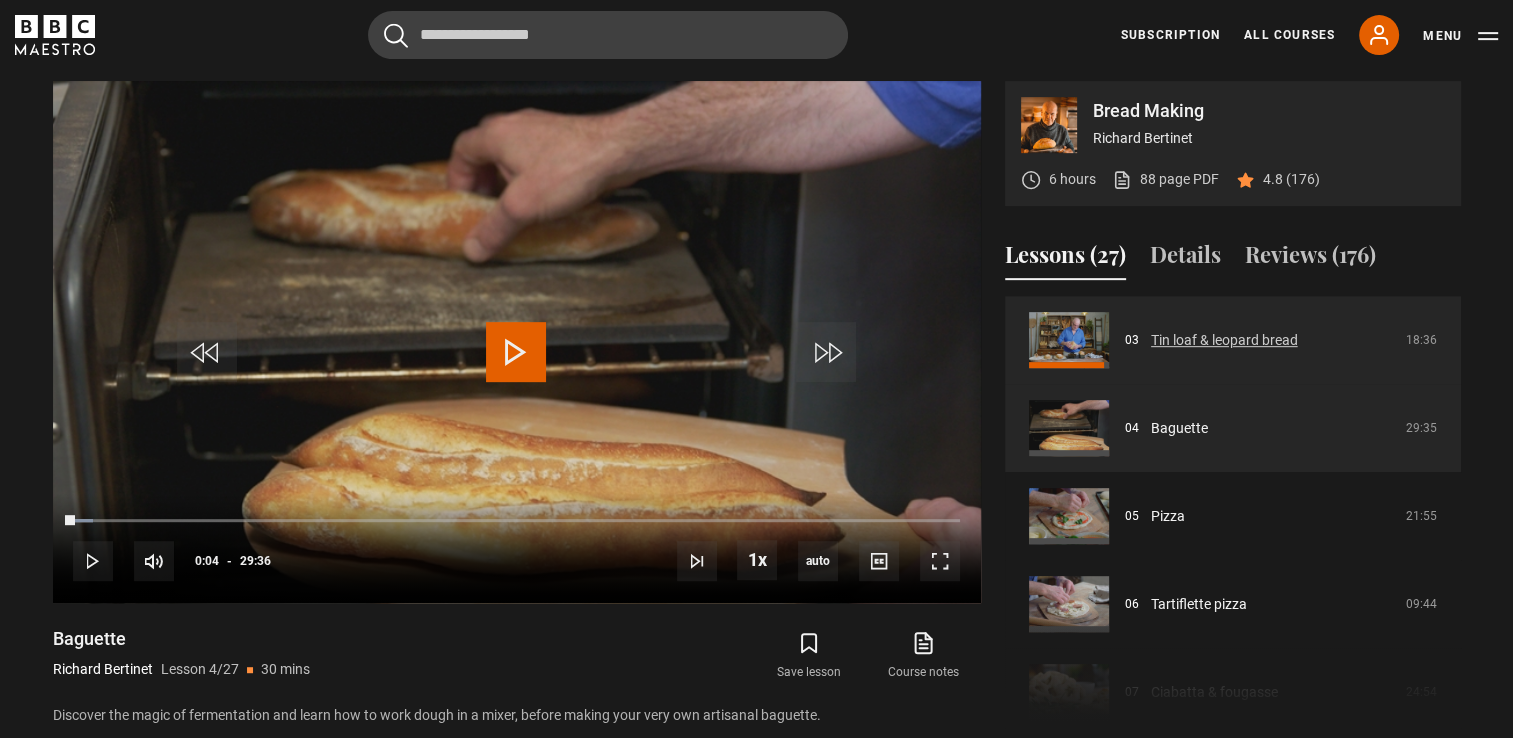 click on "Tin loaf & leopard bread" at bounding box center [1224, 340] 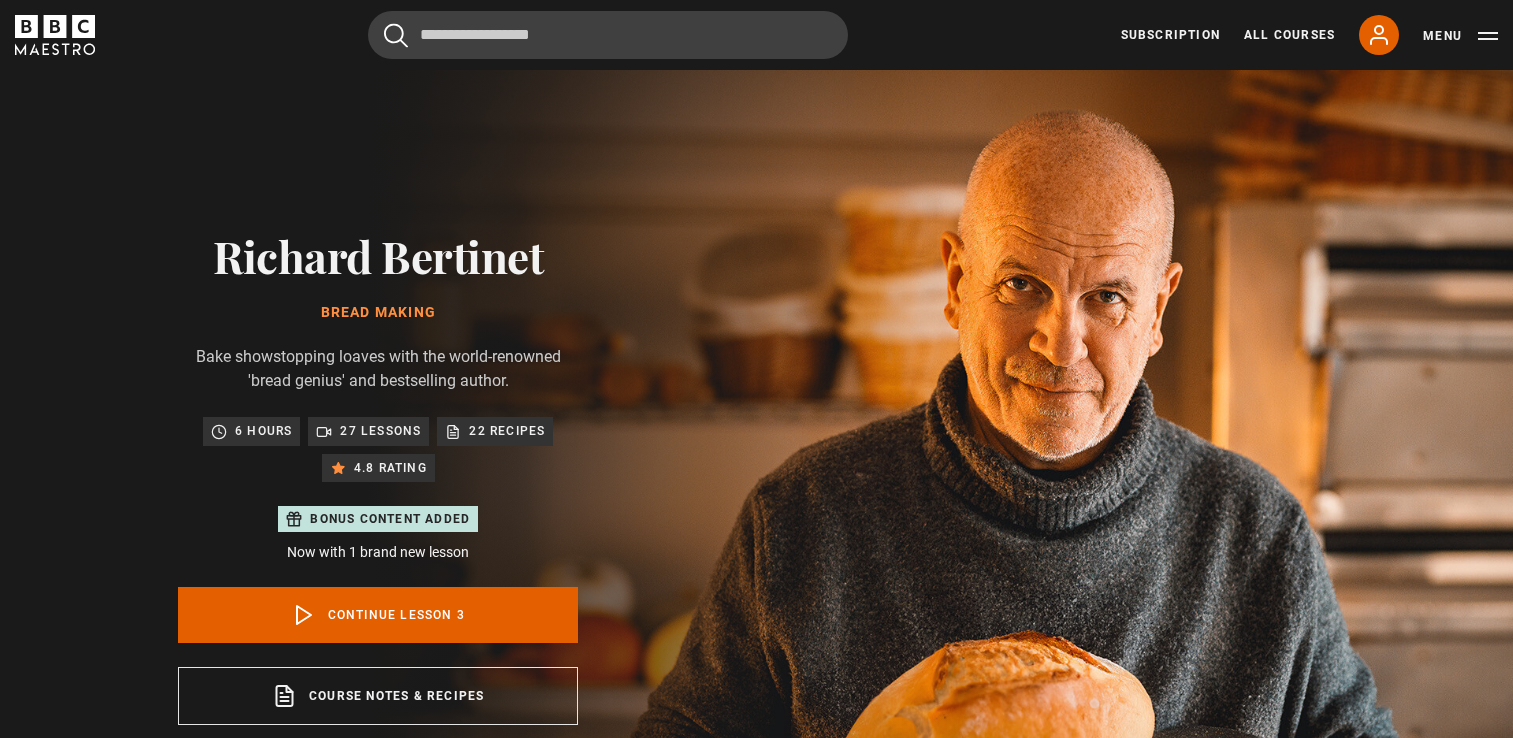 scroll, scrollTop: 884, scrollLeft: 0, axis: vertical 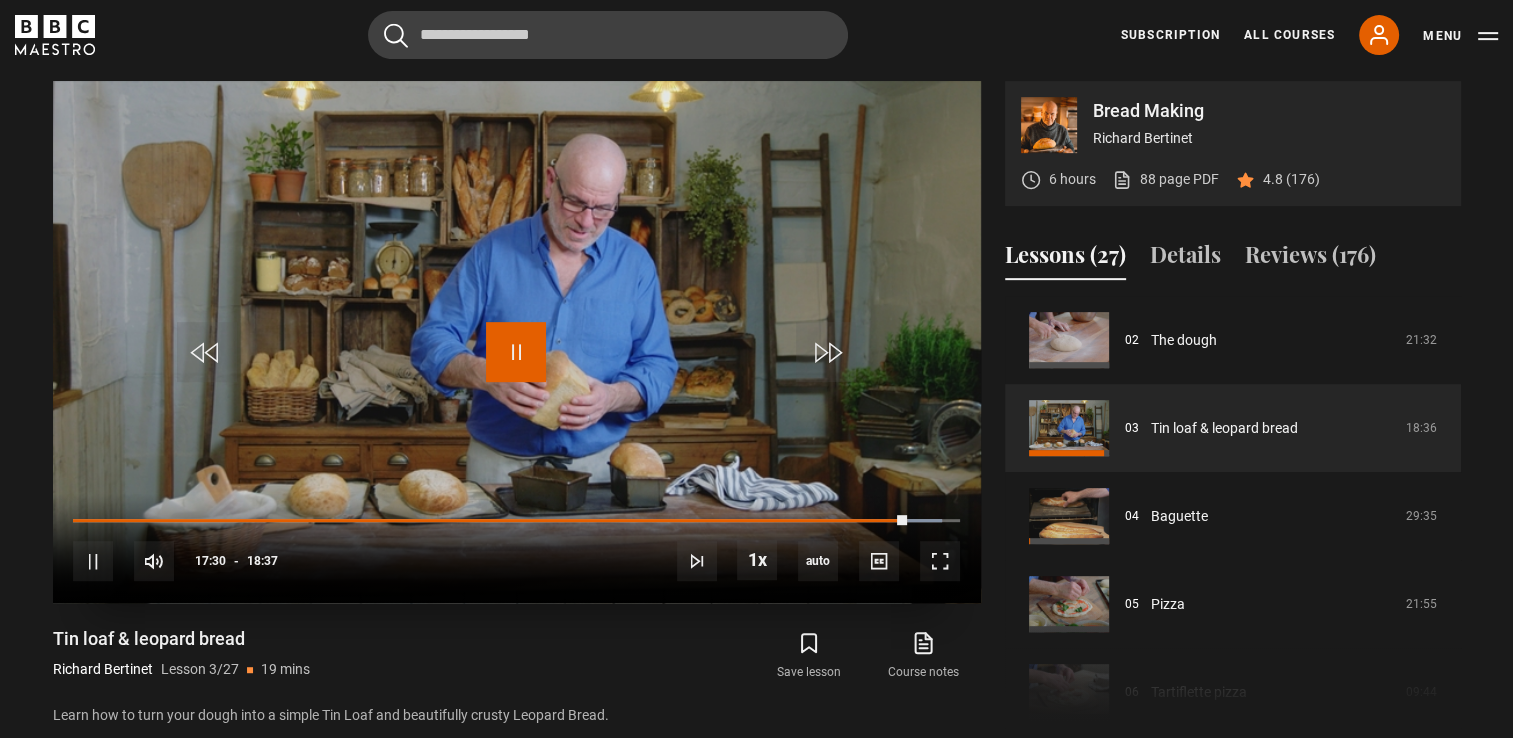 click at bounding box center (516, 352) 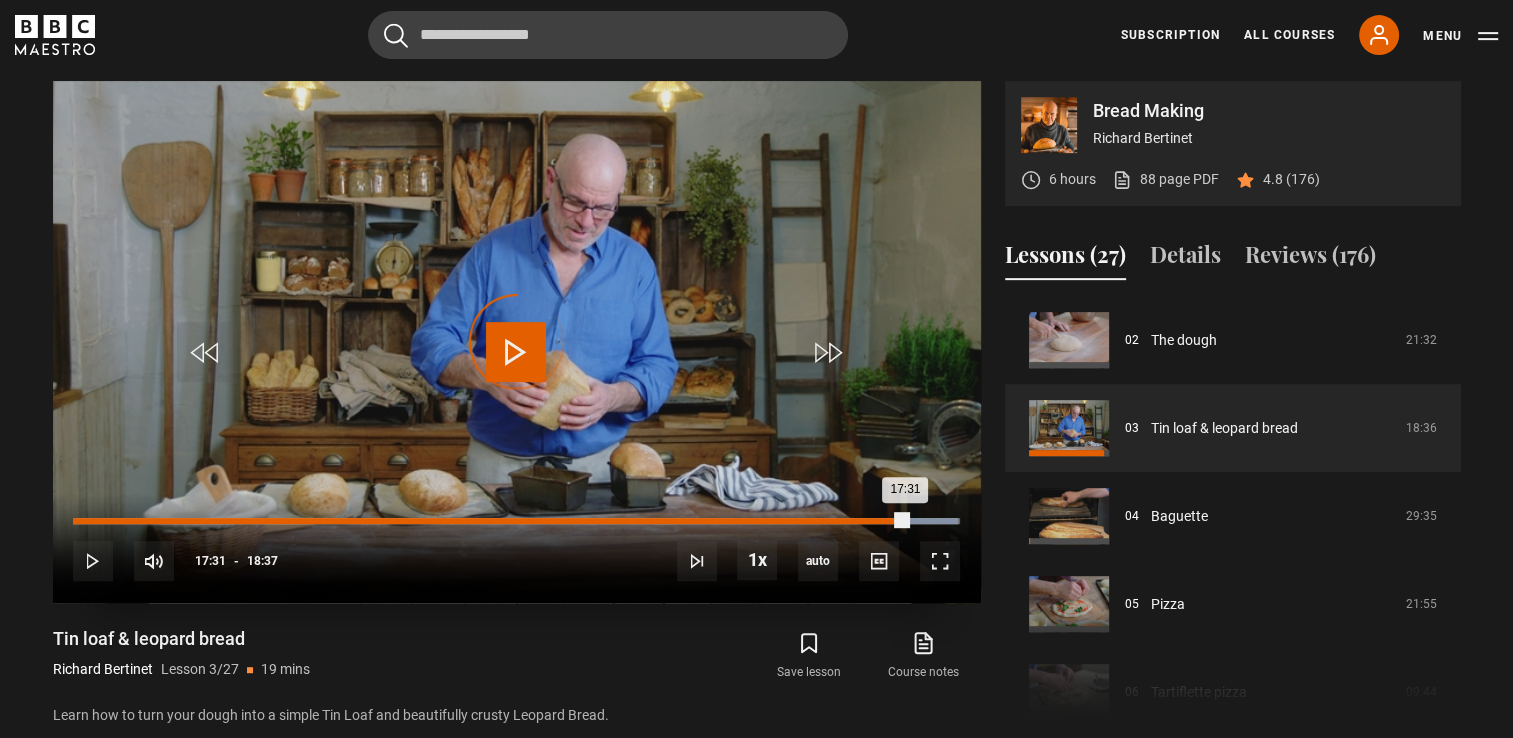click on "00:00" at bounding box center [74, 521] 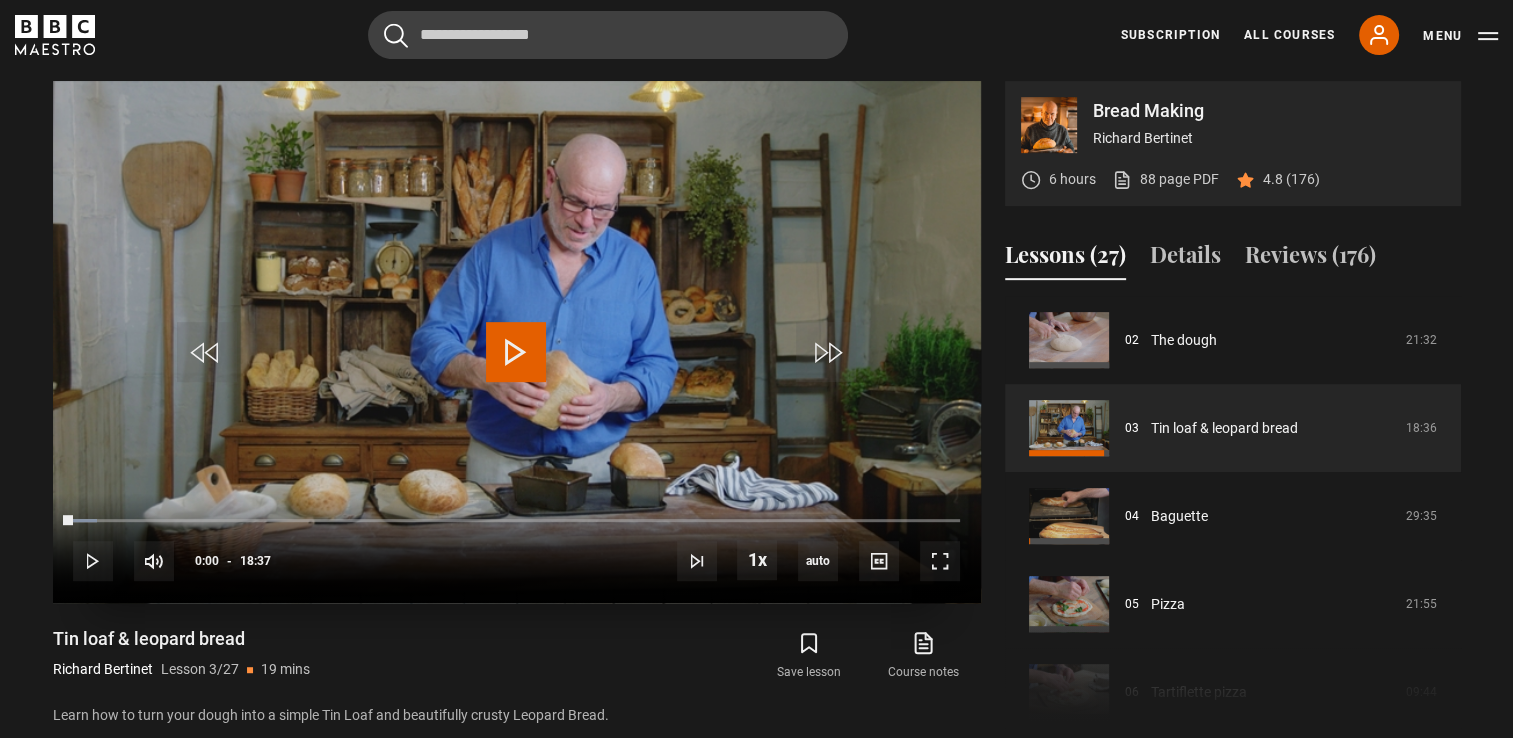 click at bounding box center [516, 352] 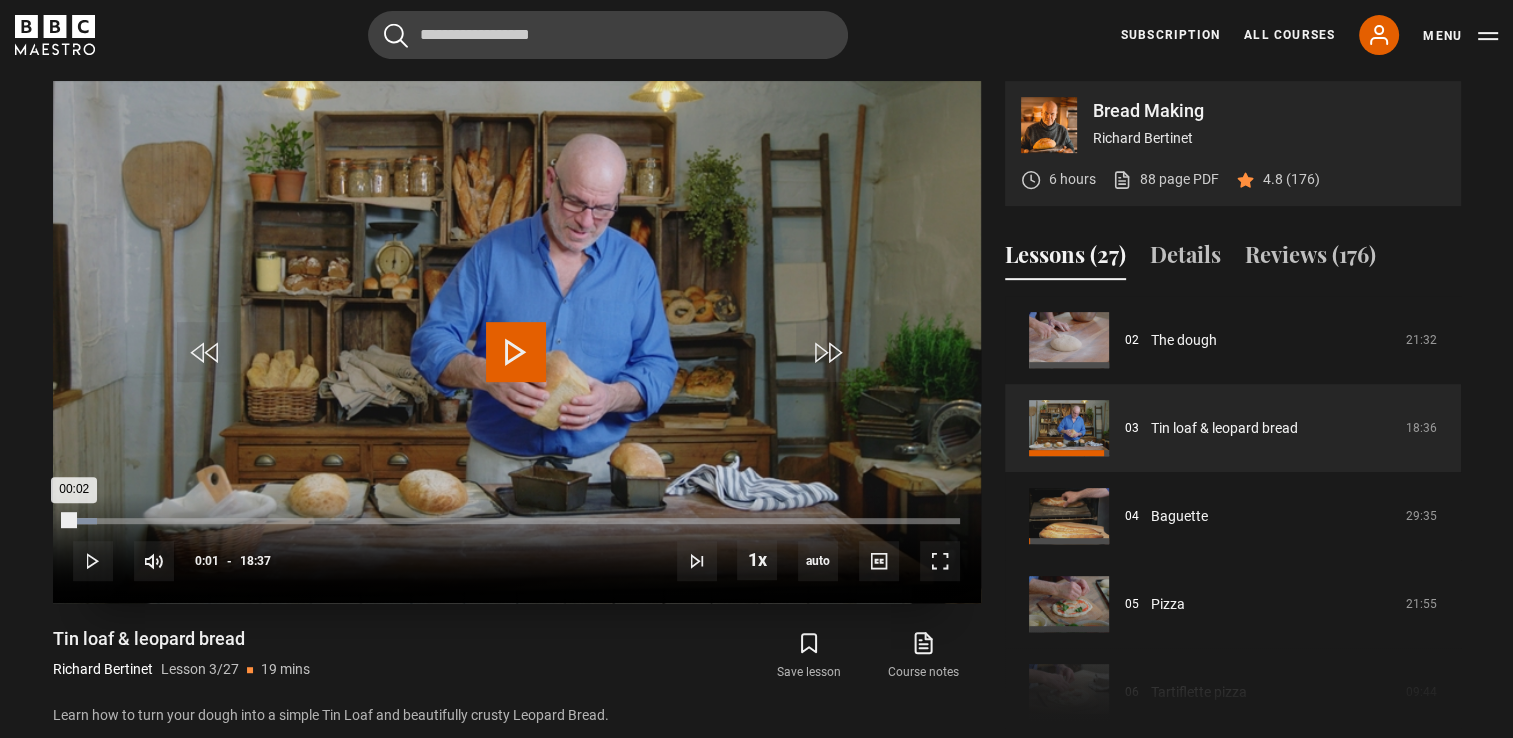 drag, startPoint x: 120, startPoint y: 523, endPoint x: 75, endPoint y: 530, distance: 45.54119 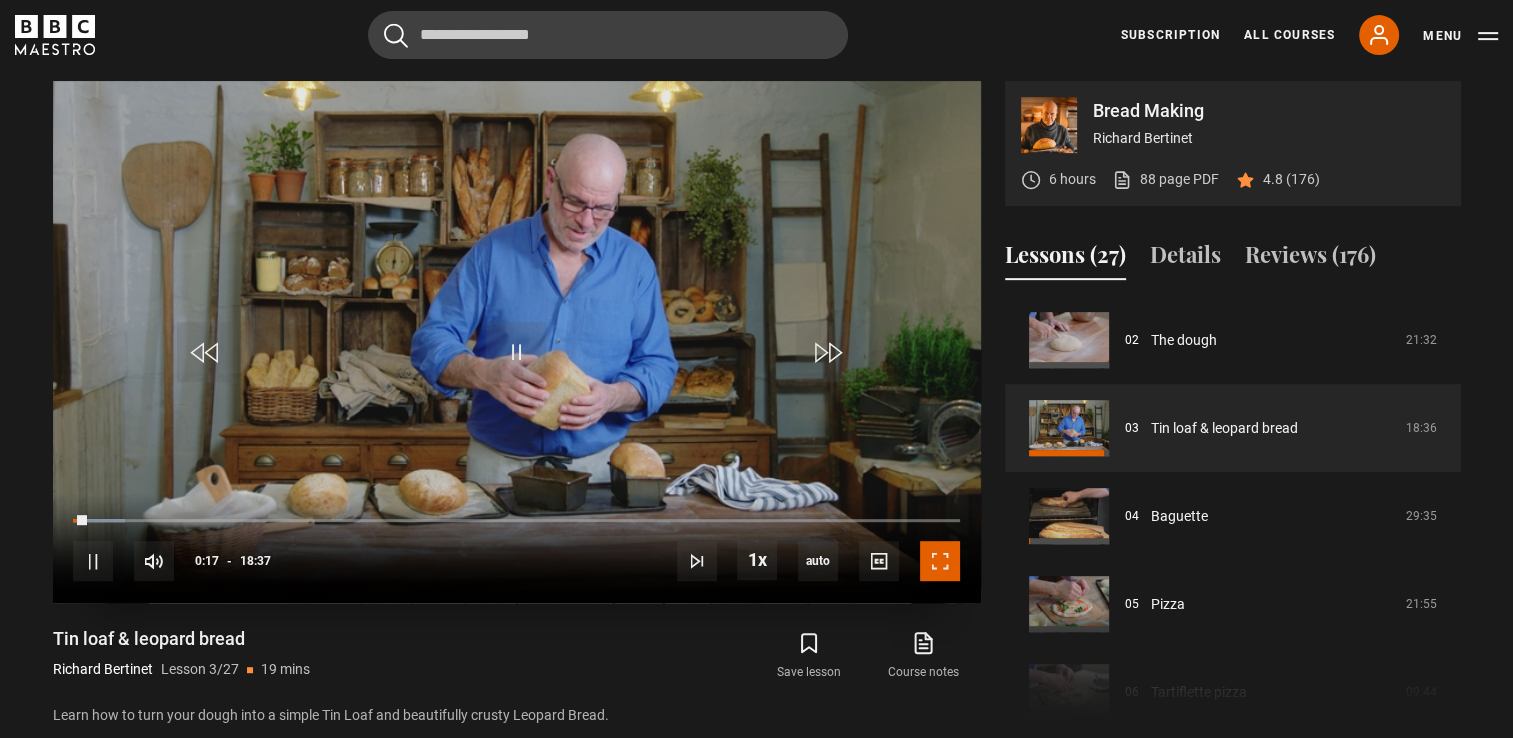 click at bounding box center [940, 561] 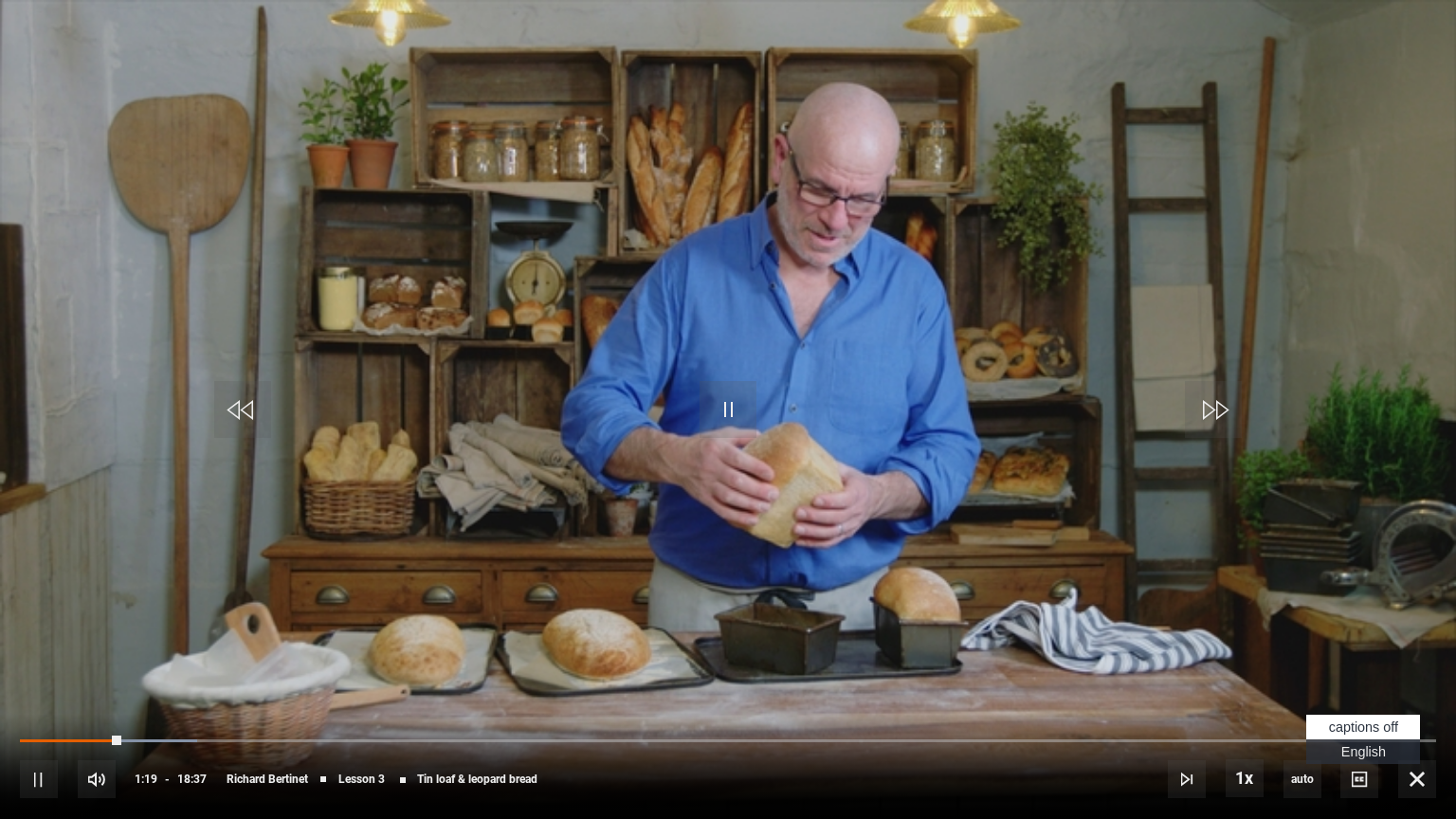 click on "English  Captions" at bounding box center [1363, 752] 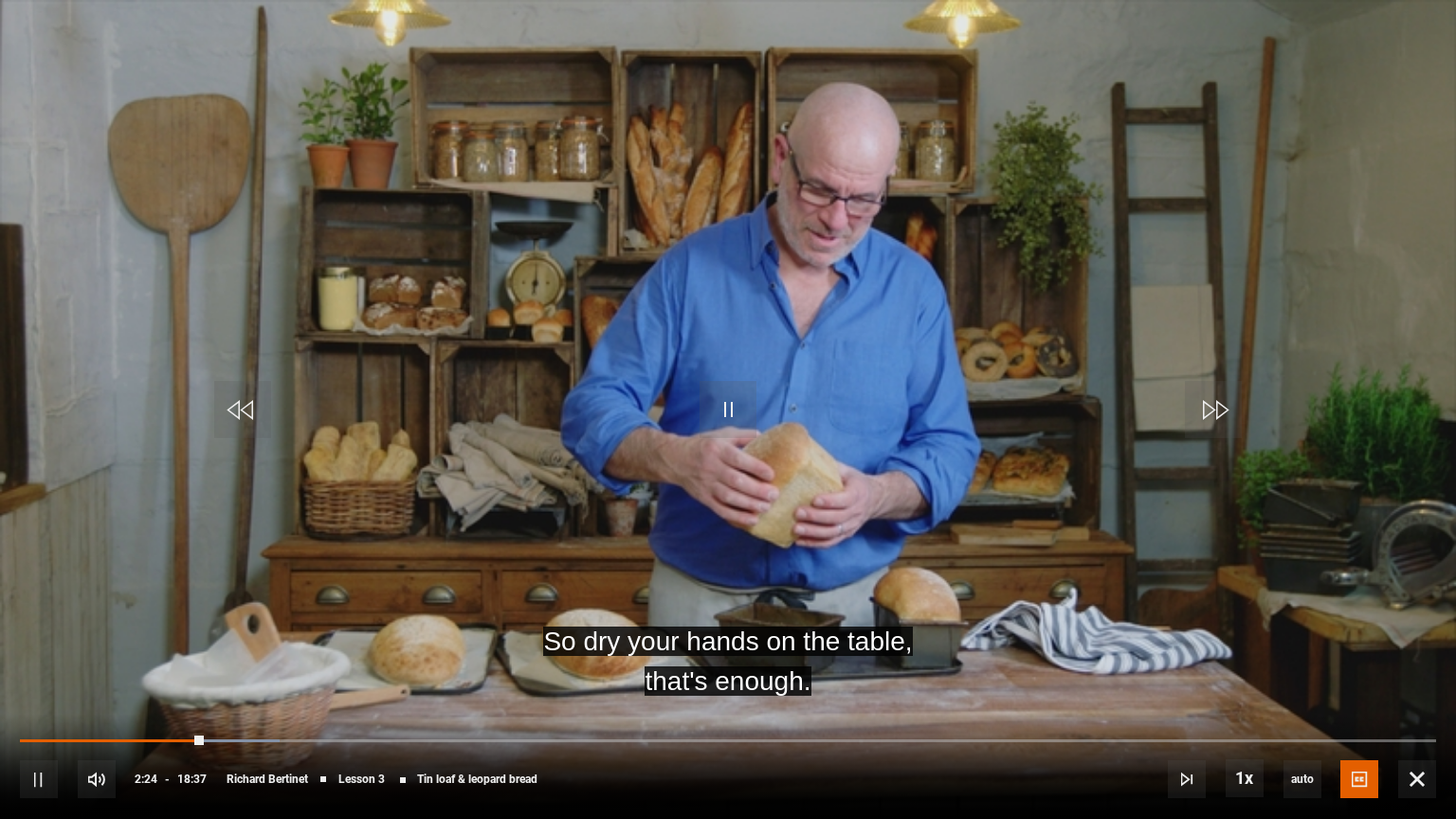 click at bounding box center (728, 410) 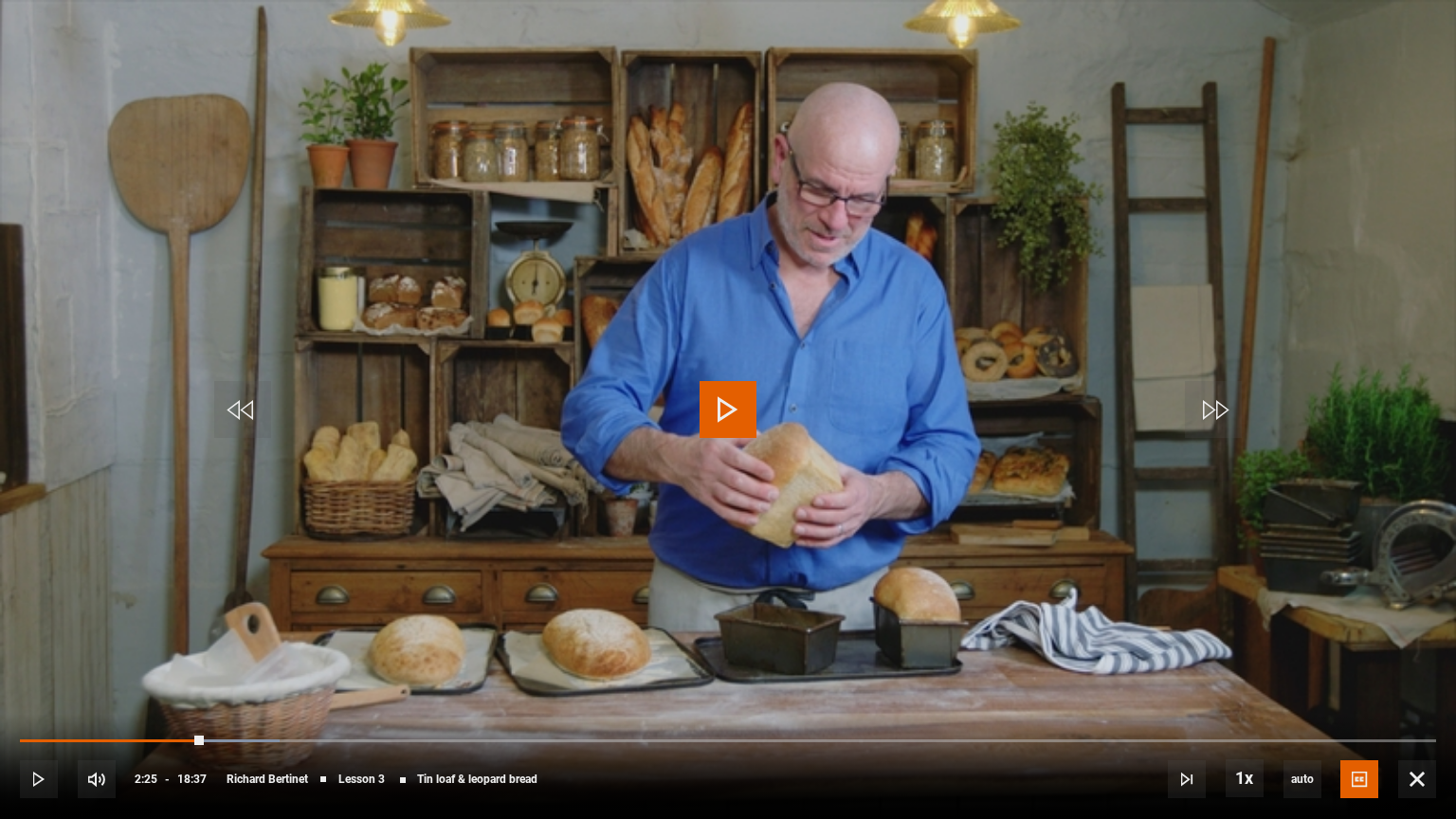 click at bounding box center (728, 410) 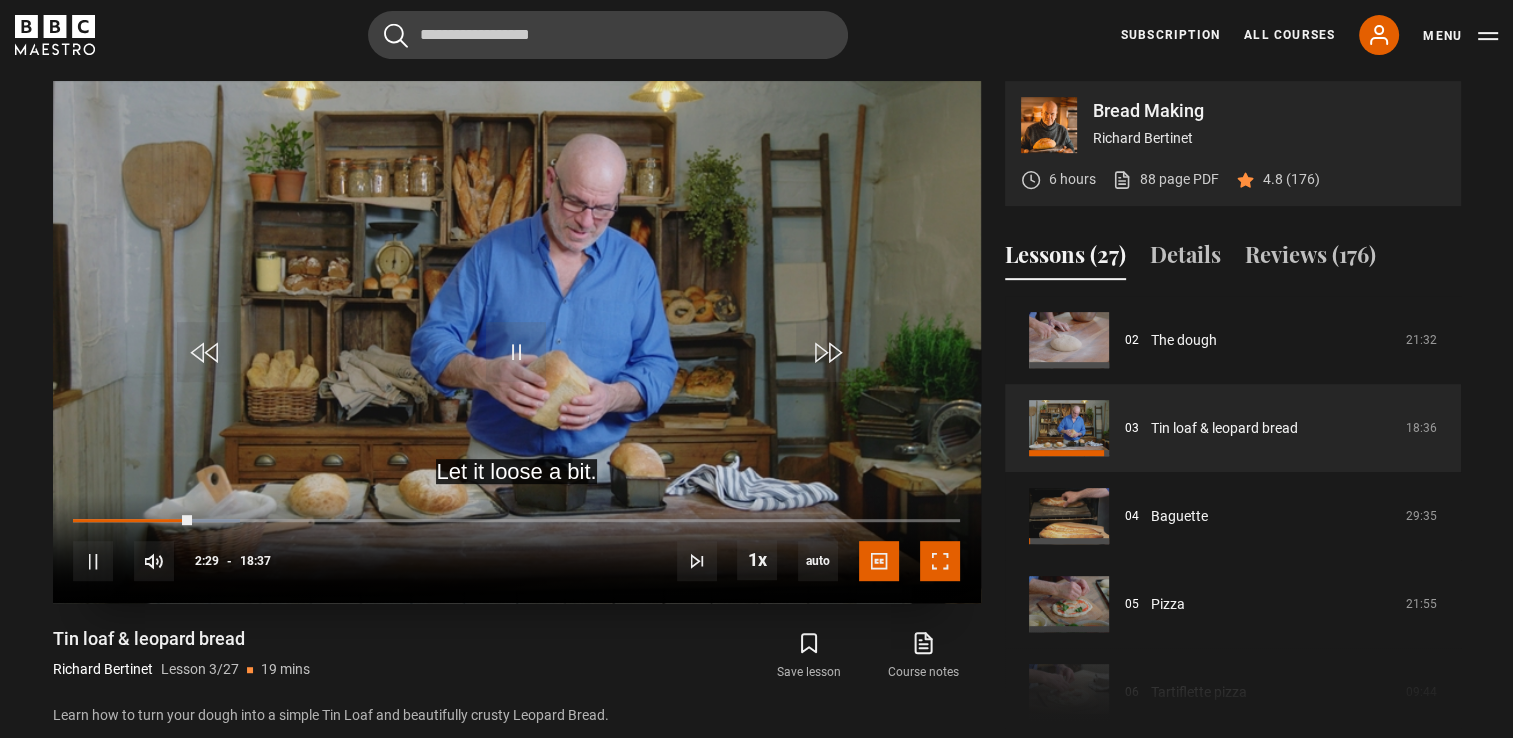 click at bounding box center (940, 561) 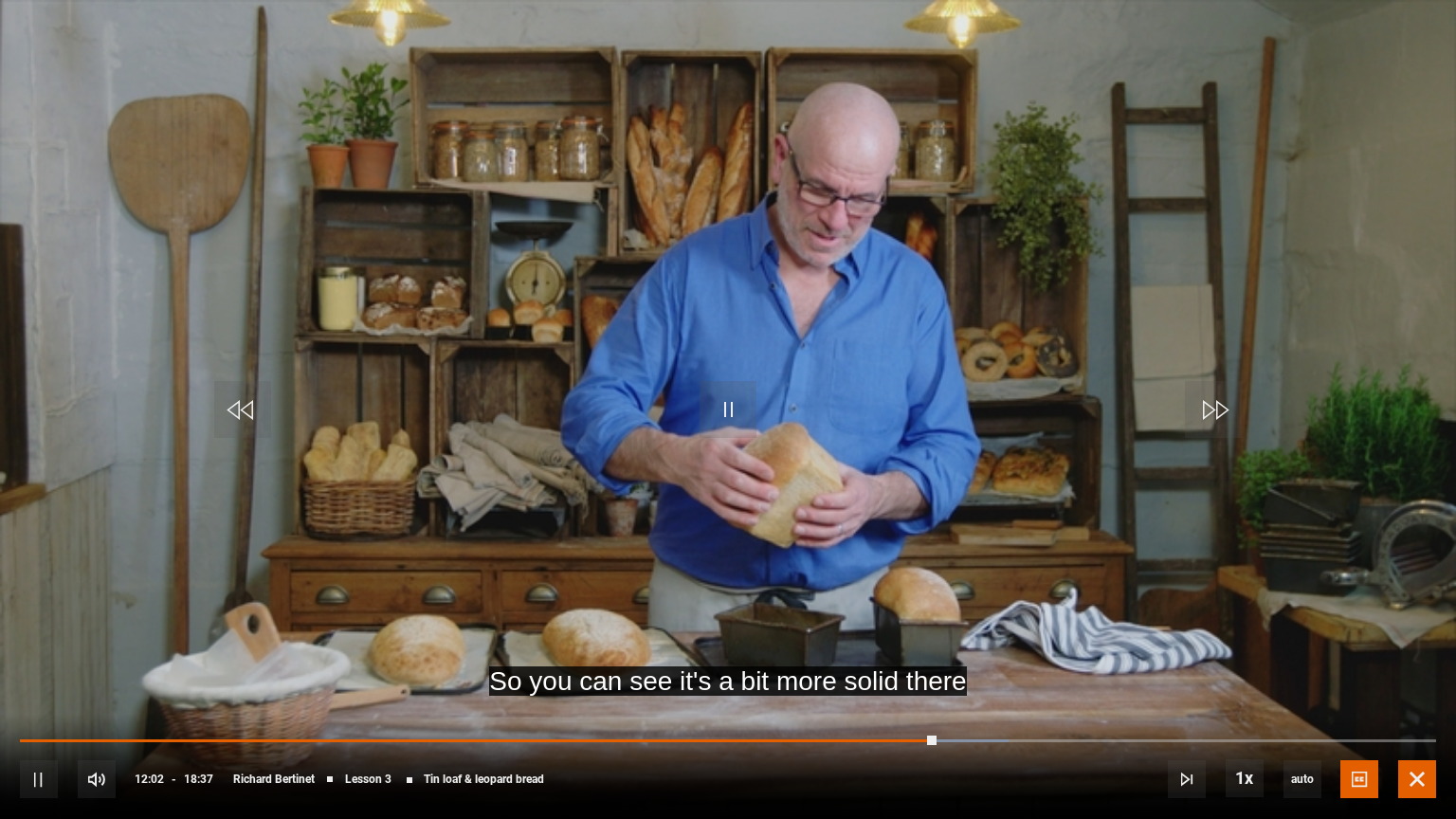 click at bounding box center [1417, 779] 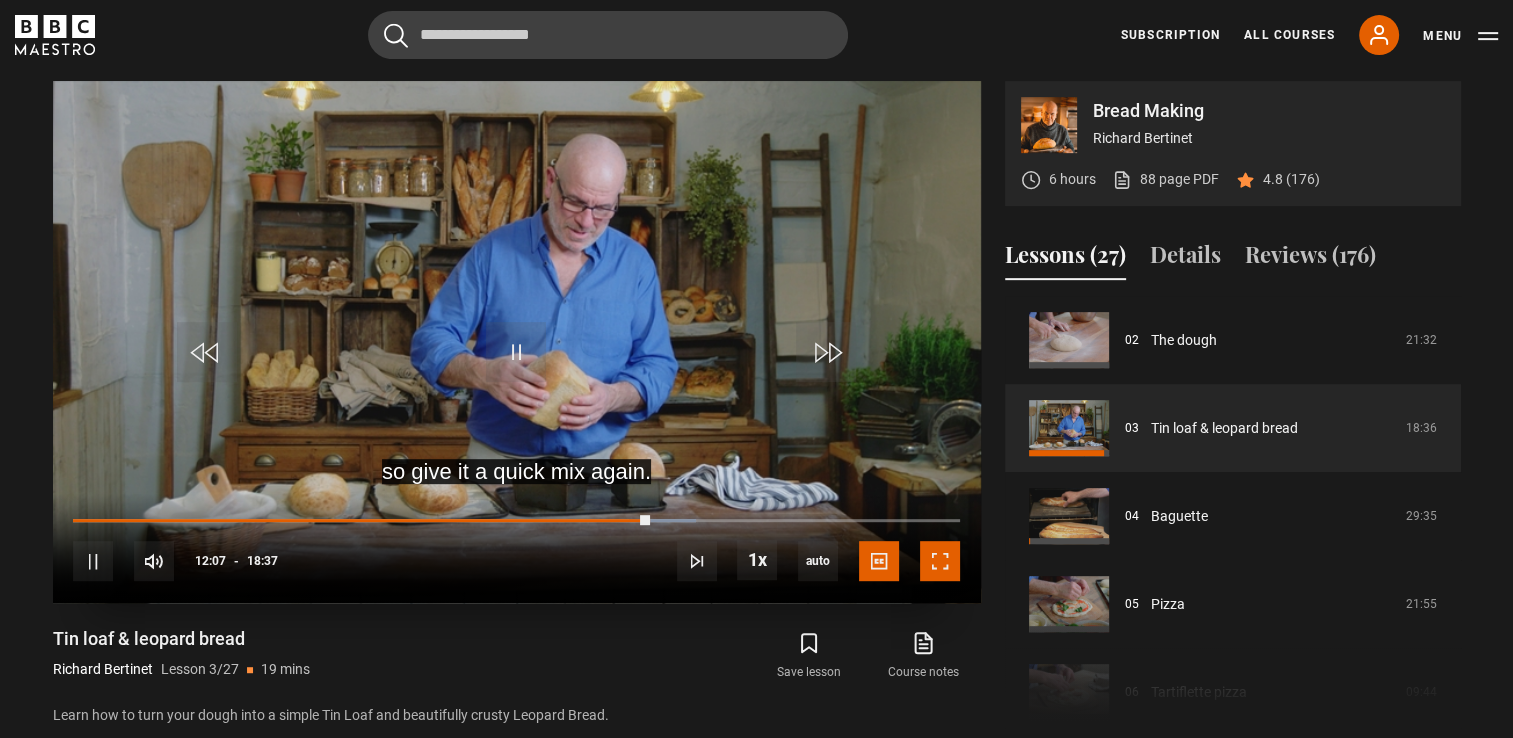 click at bounding box center (940, 561) 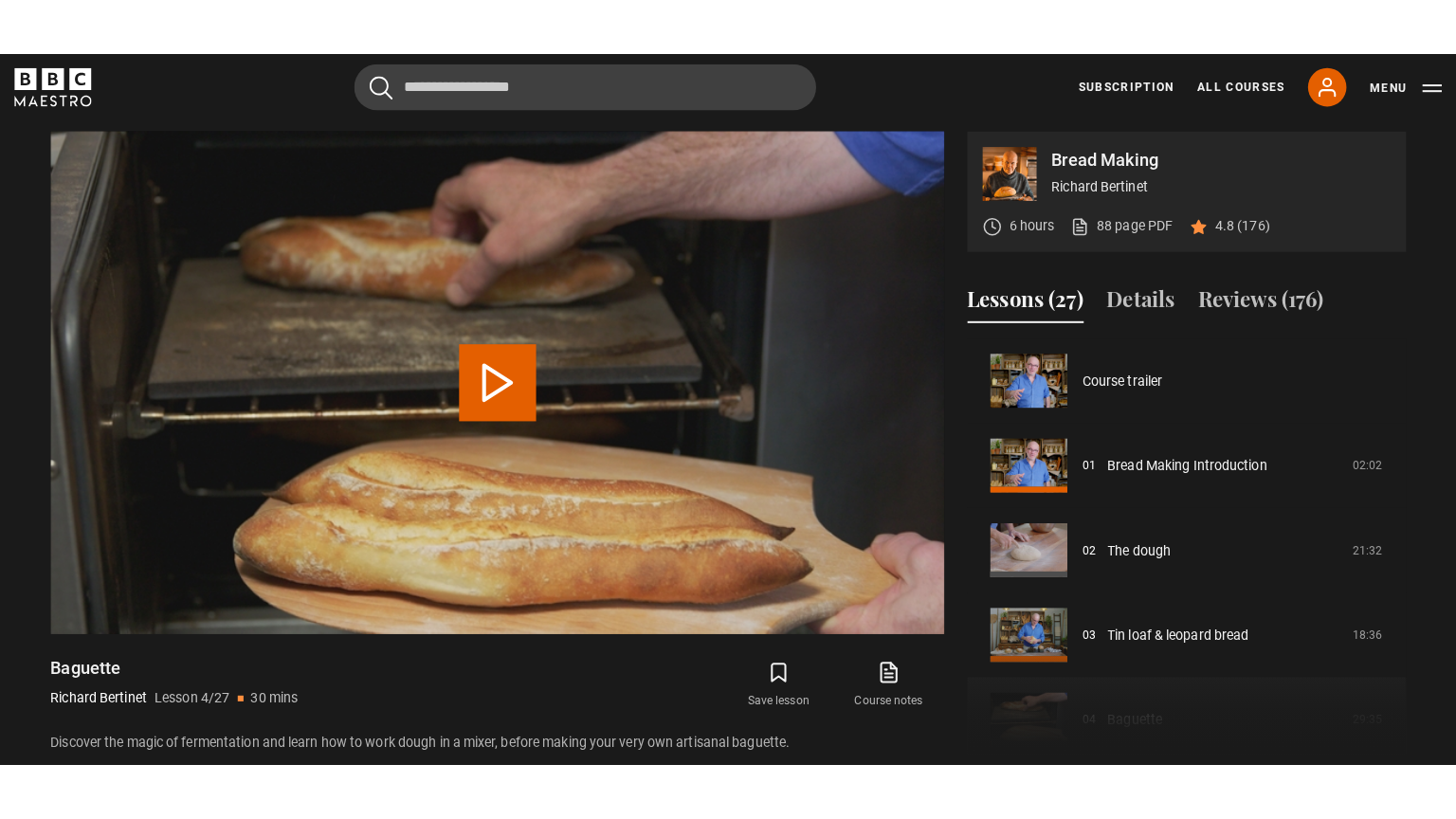 scroll, scrollTop: 250, scrollLeft: 0, axis: vertical 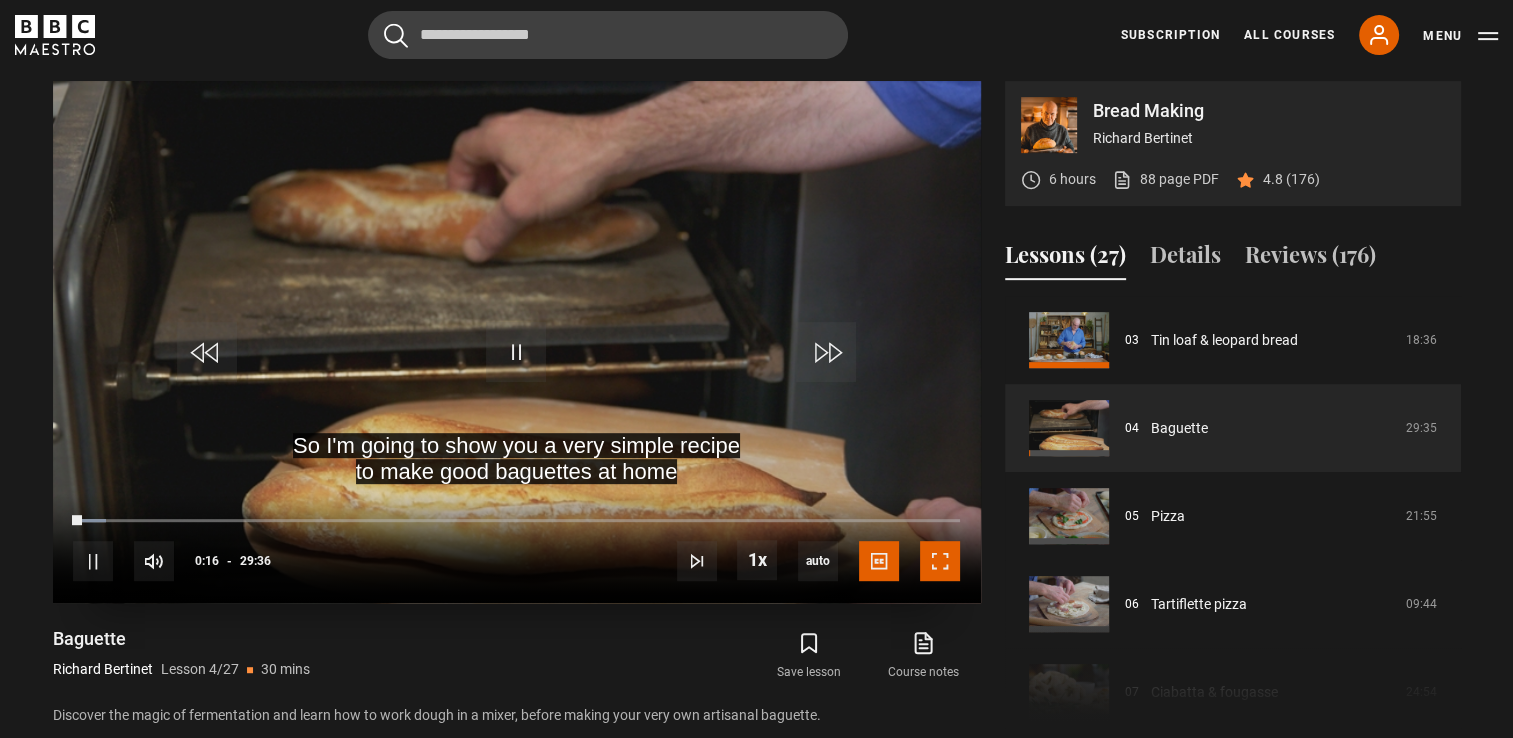 drag, startPoint x: 939, startPoint y: 551, endPoint x: 943, endPoint y: 625, distance: 74.10803 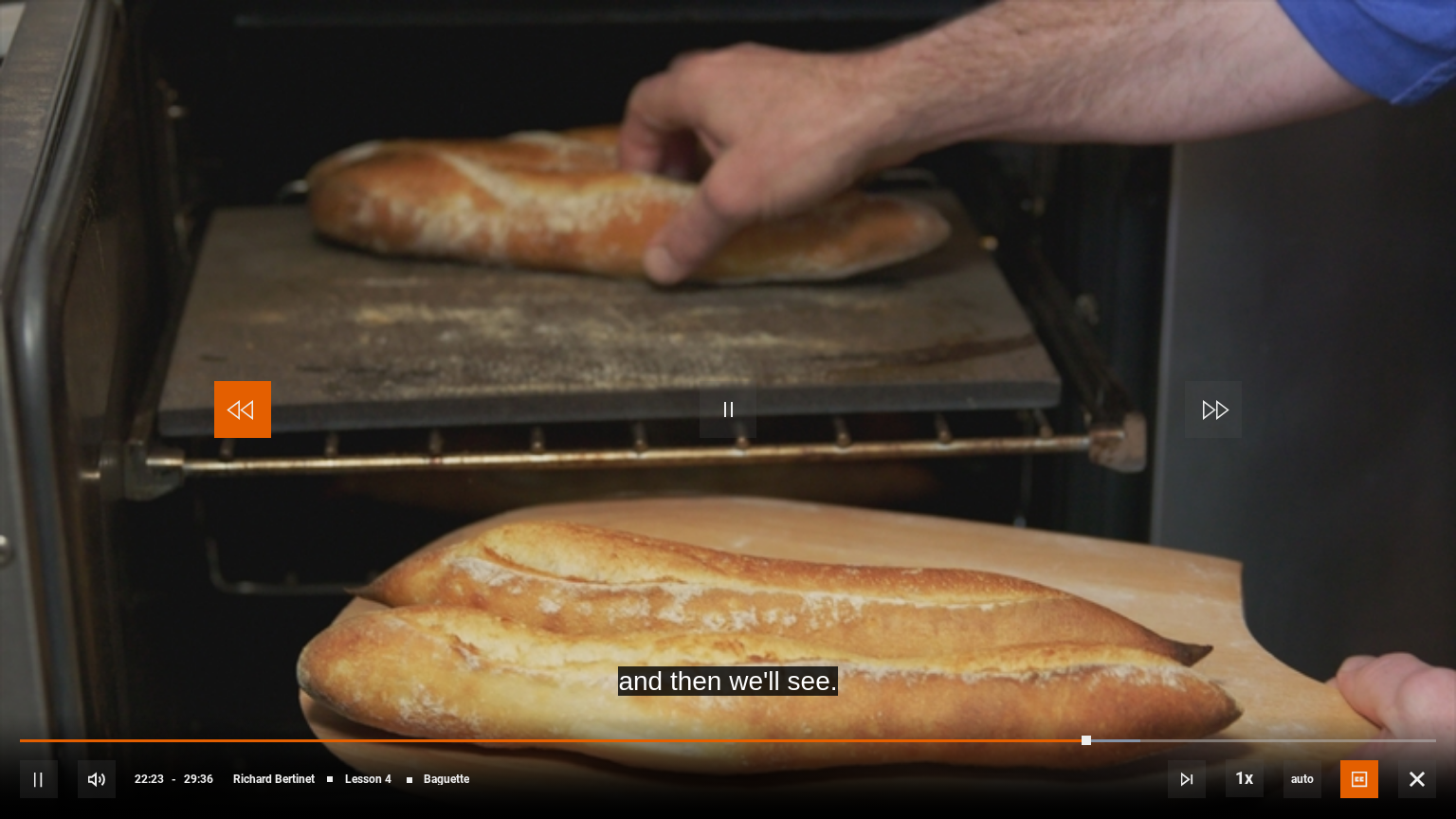 click at bounding box center [243, 410] 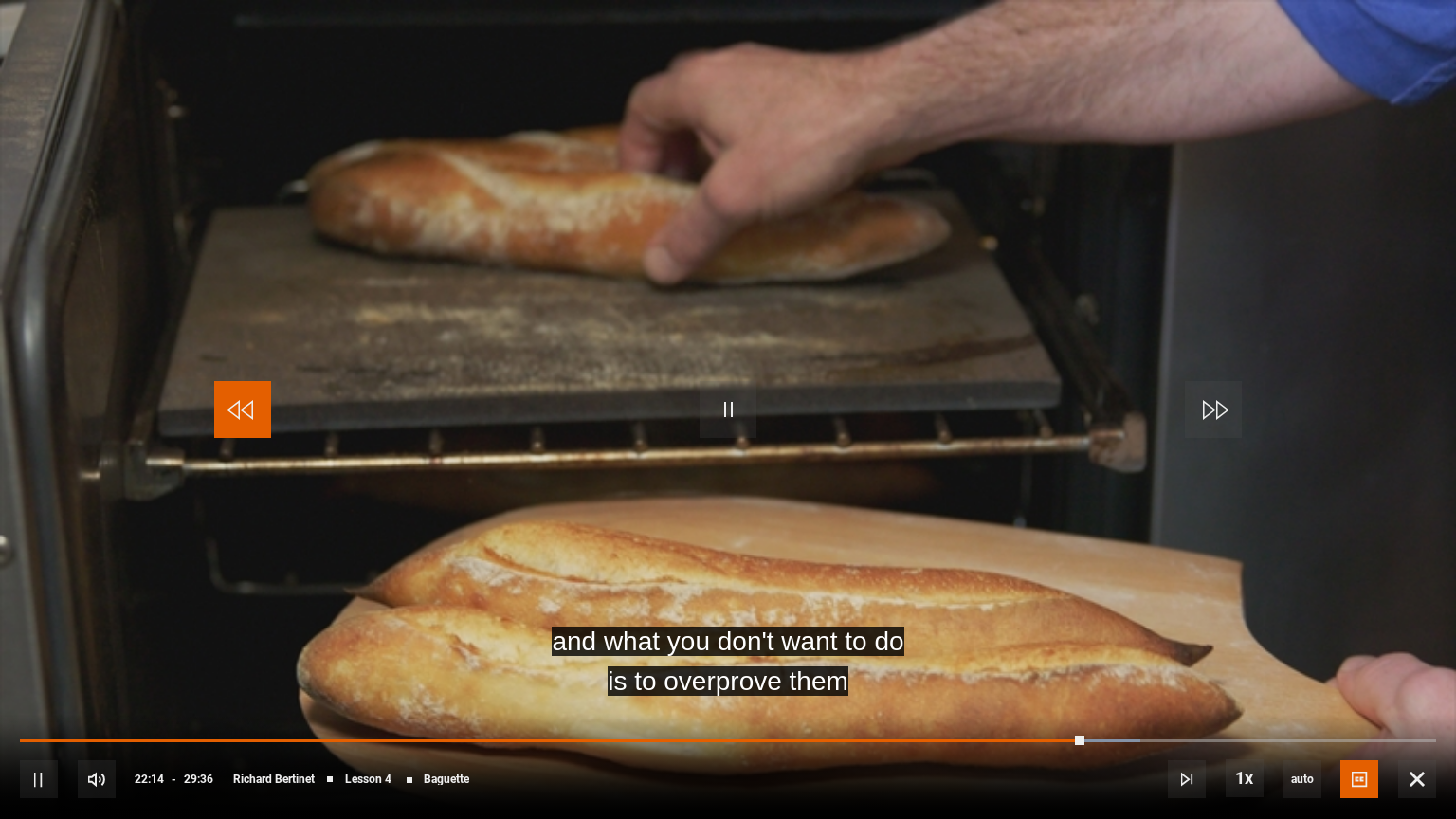 click at bounding box center [243, 410] 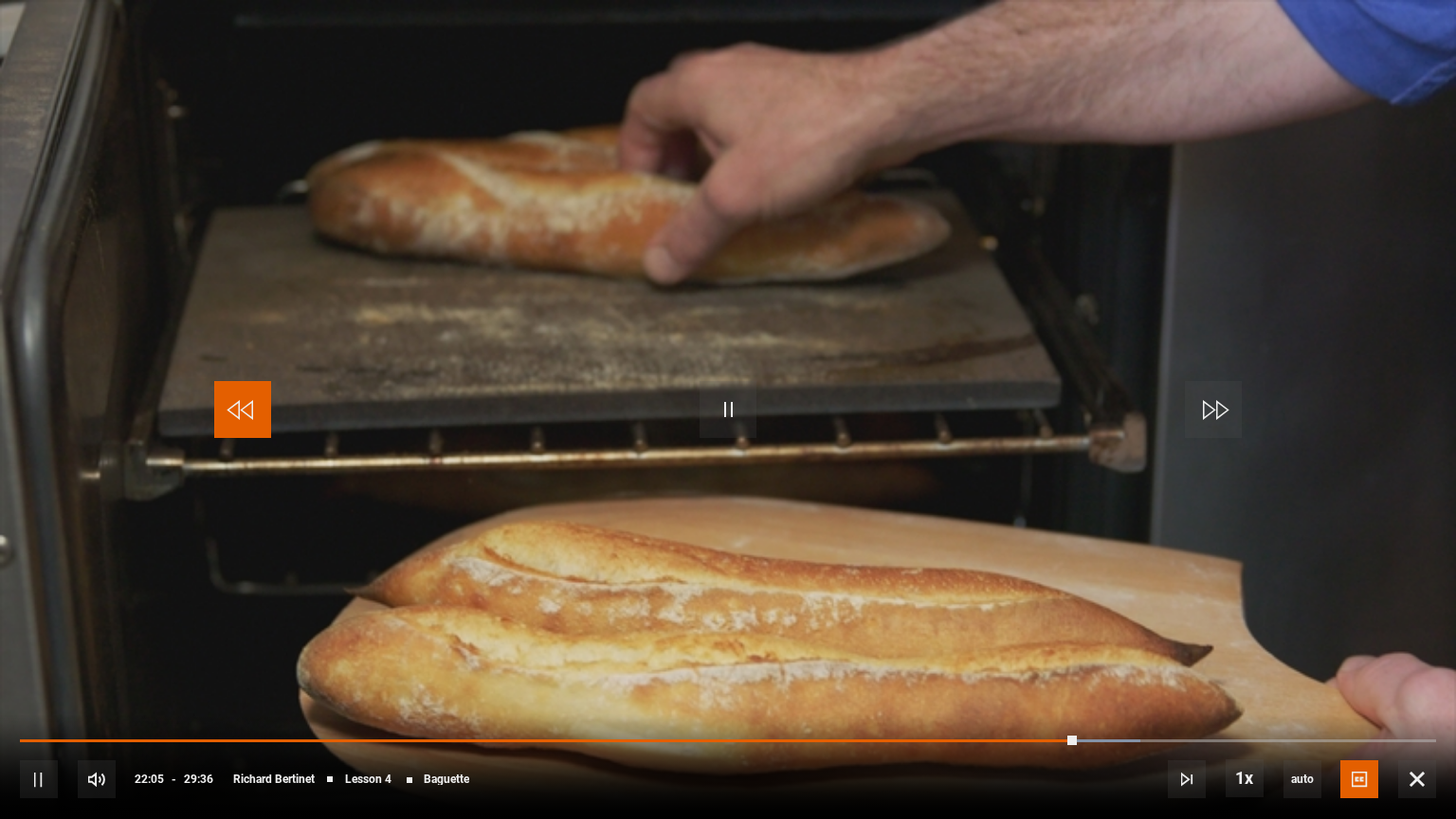click at bounding box center [243, 410] 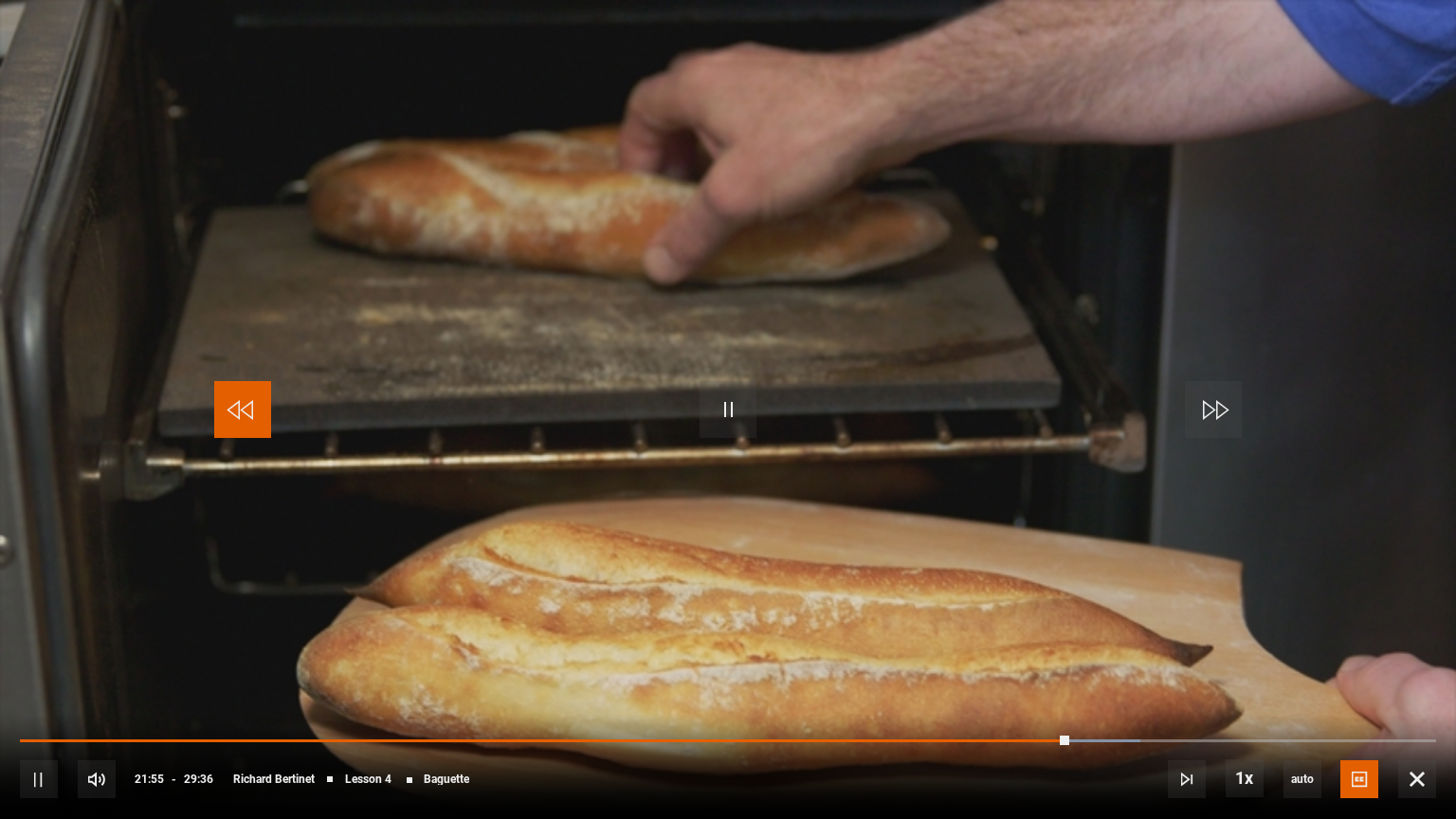 click at bounding box center [243, 410] 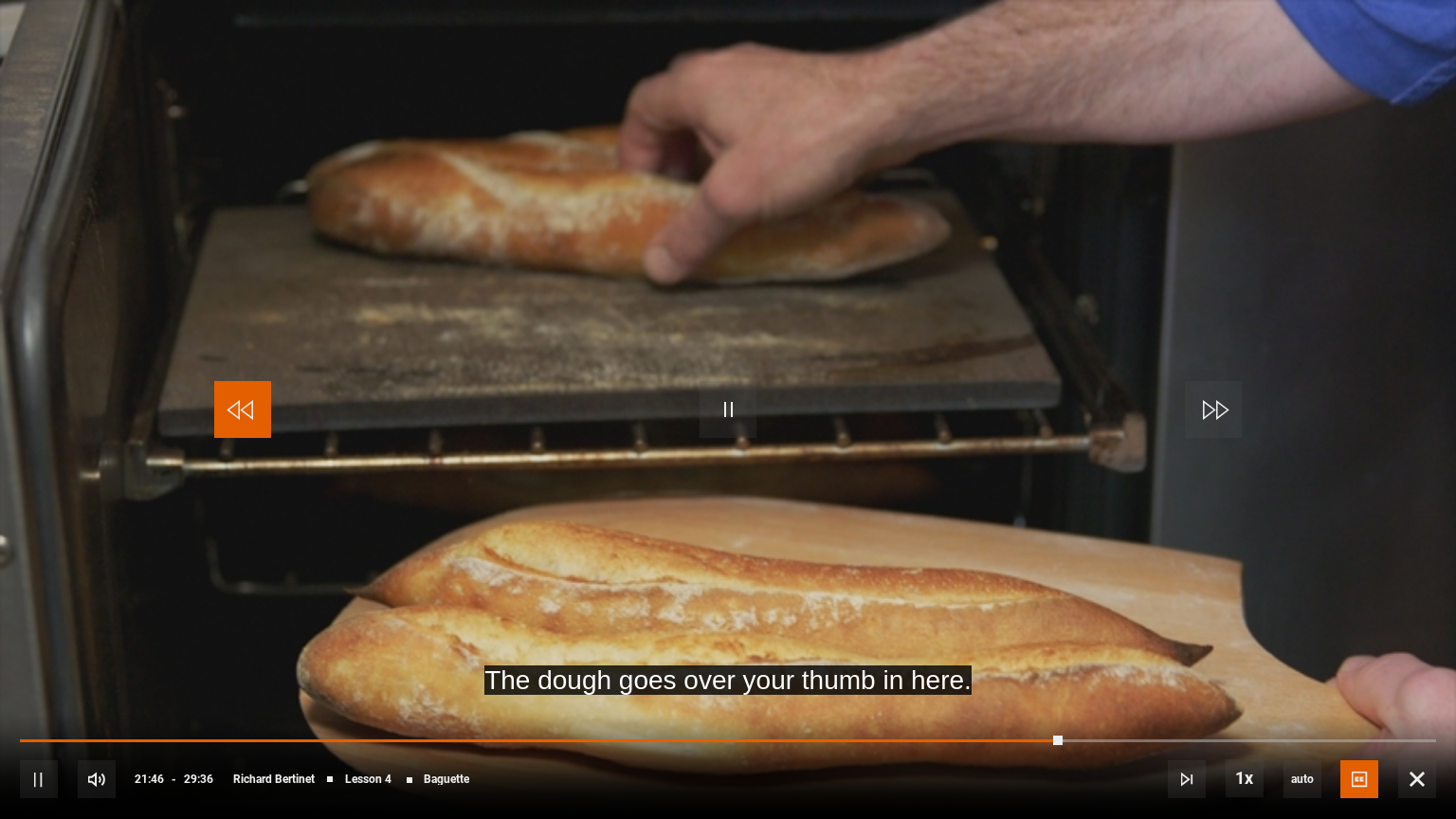 click at bounding box center (243, 410) 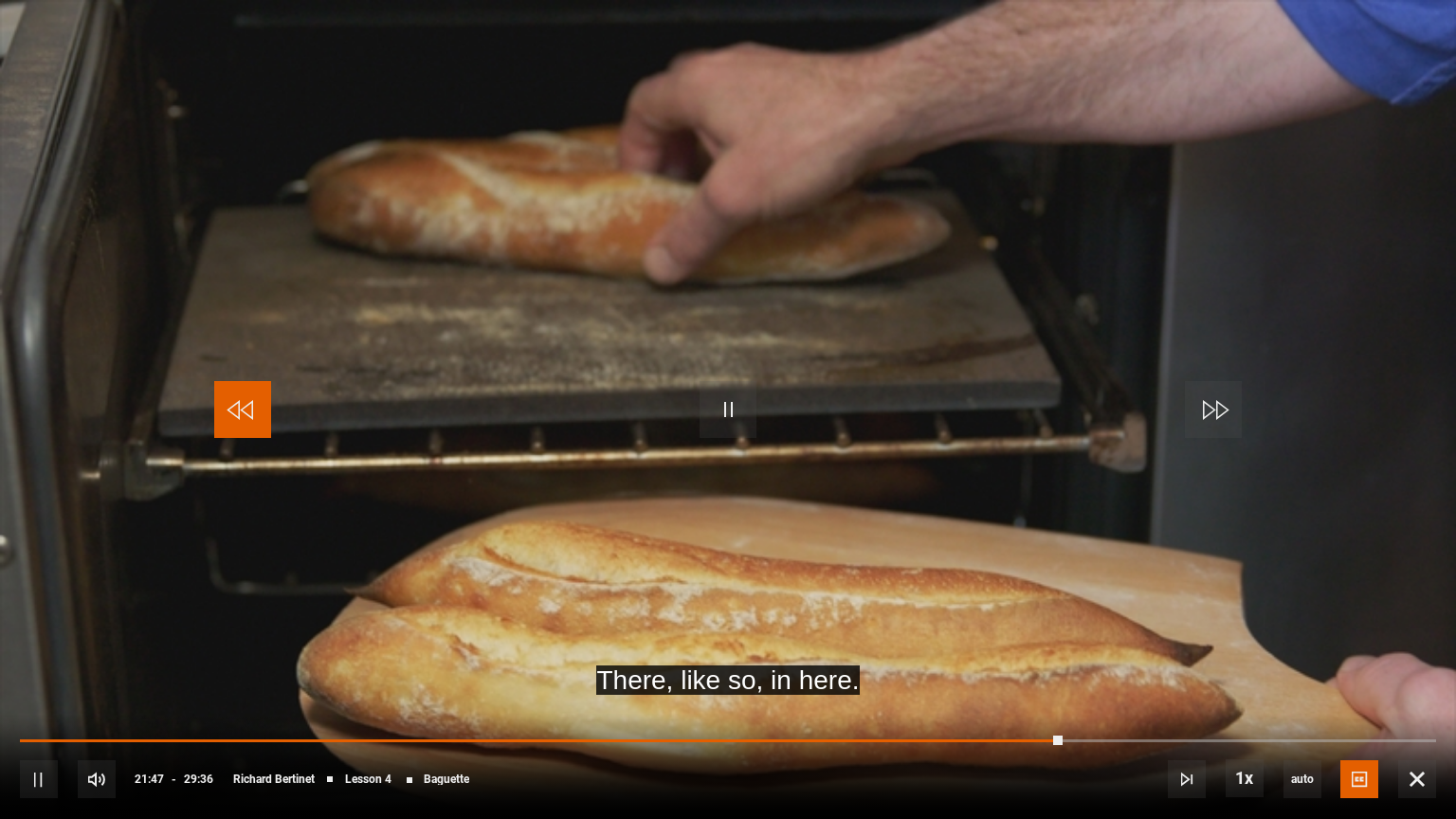 click at bounding box center [243, 410] 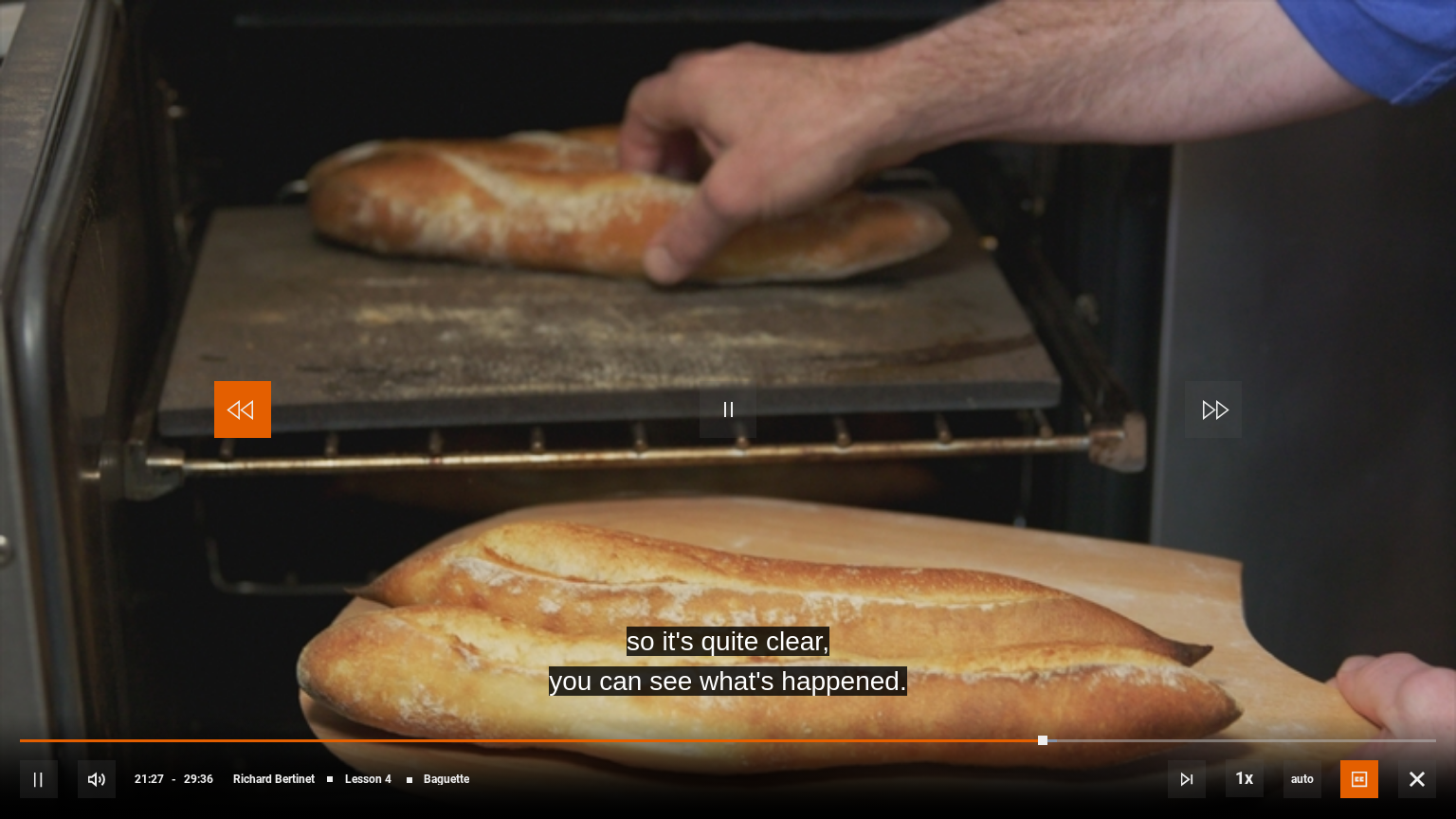 click at bounding box center (243, 410) 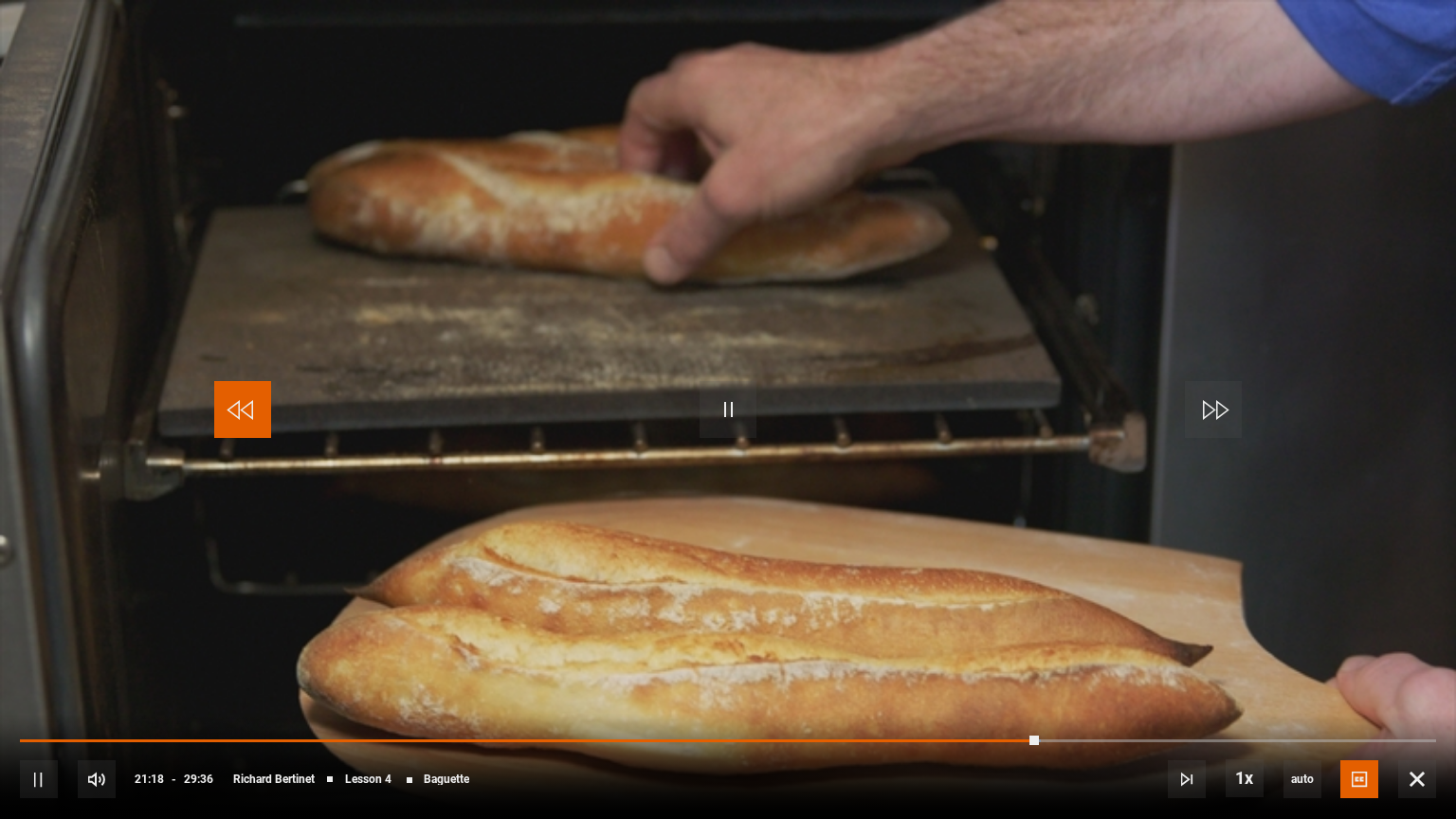 click at bounding box center [243, 410] 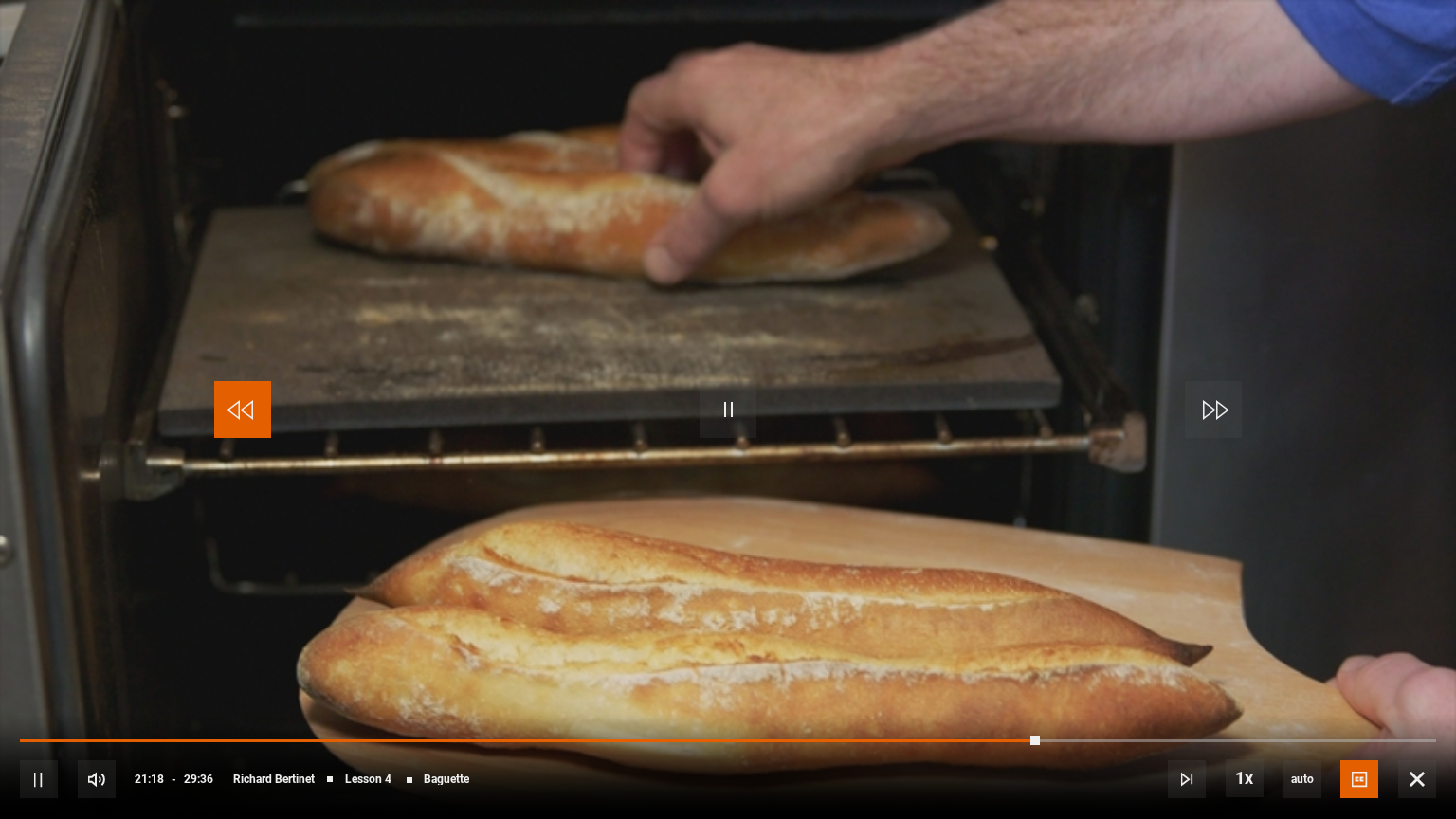 click at bounding box center (243, 410) 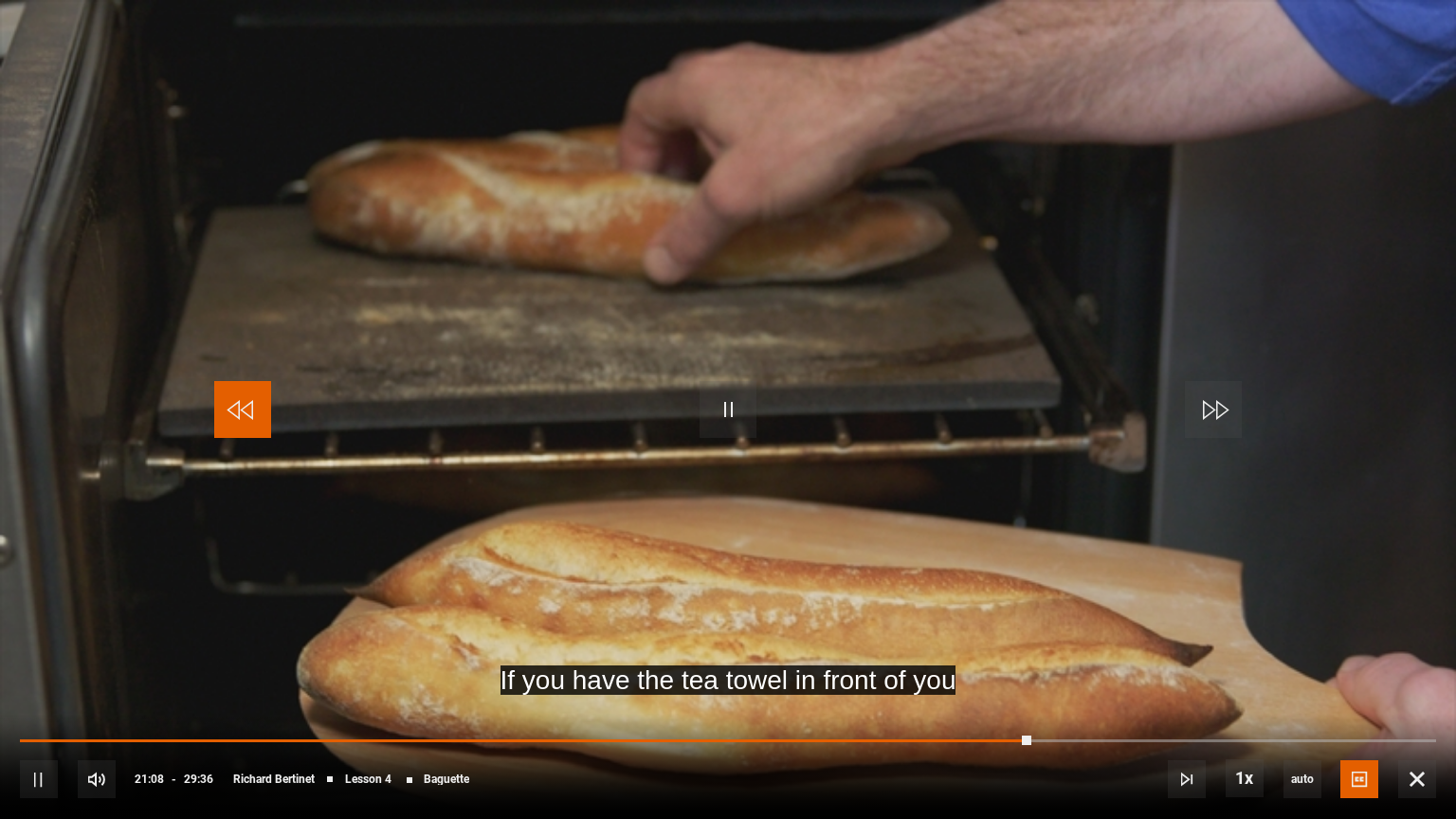 click at bounding box center (243, 410) 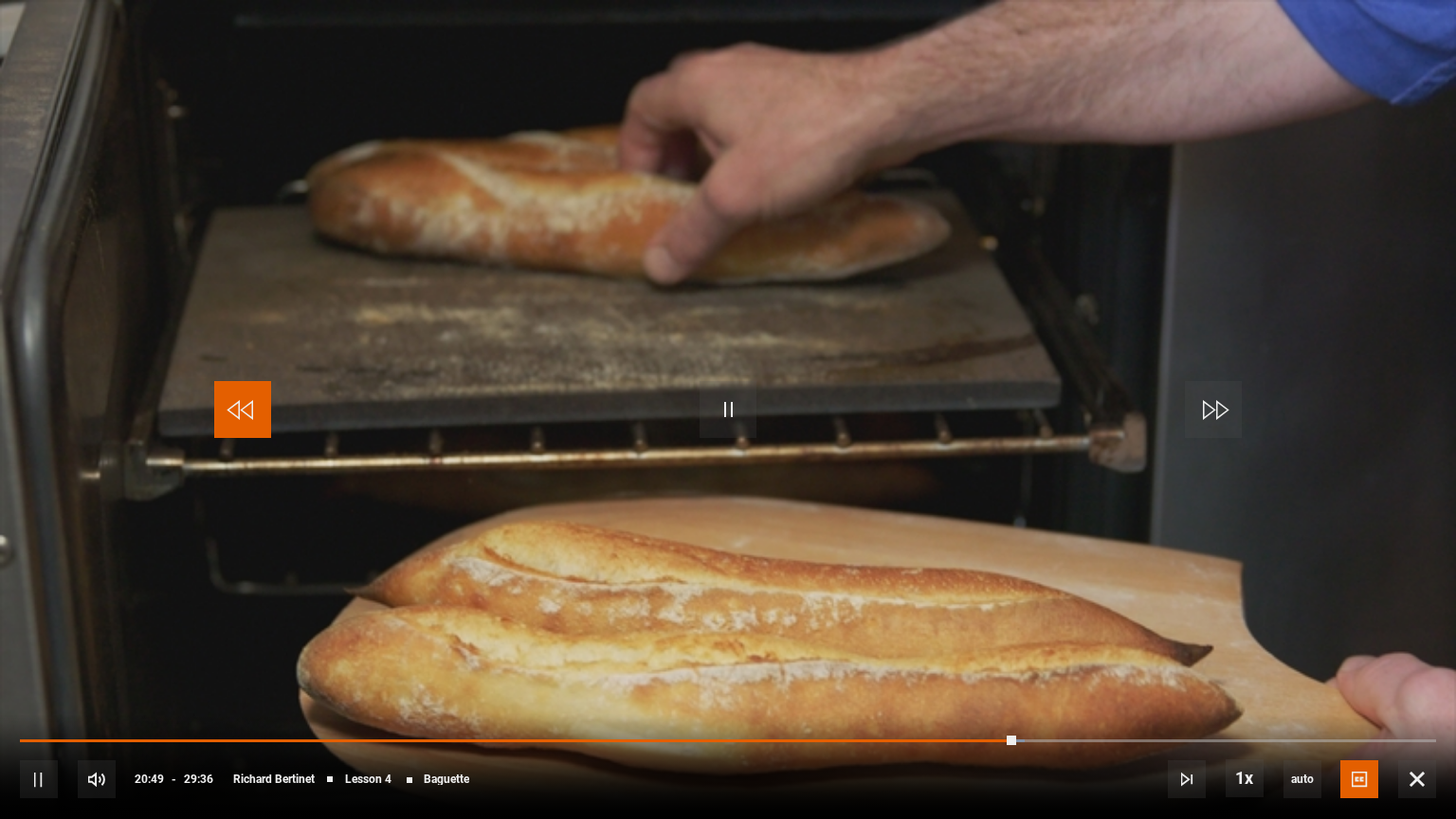 click at bounding box center (243, 410) 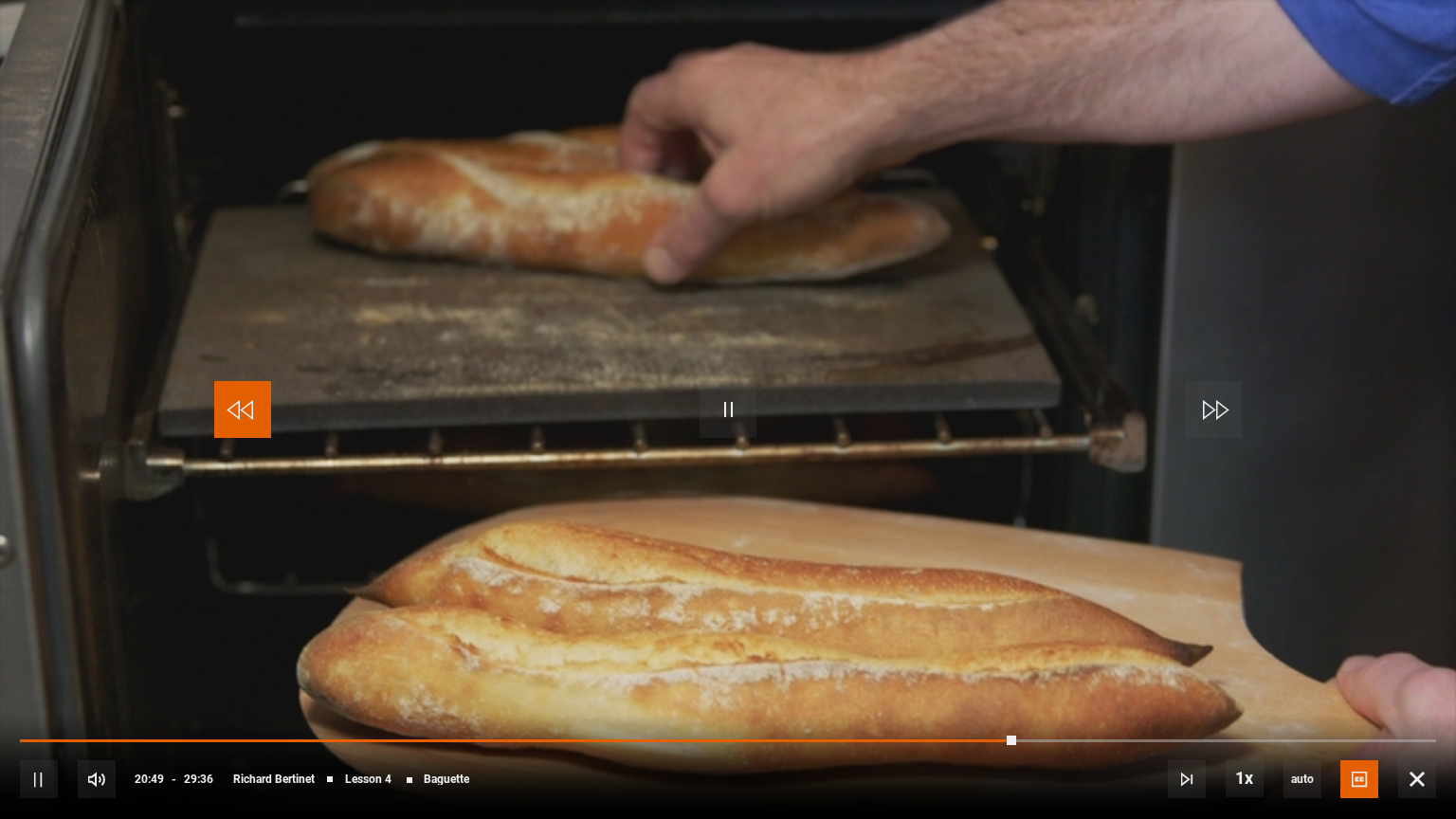 click at bounding box center [243, 410] 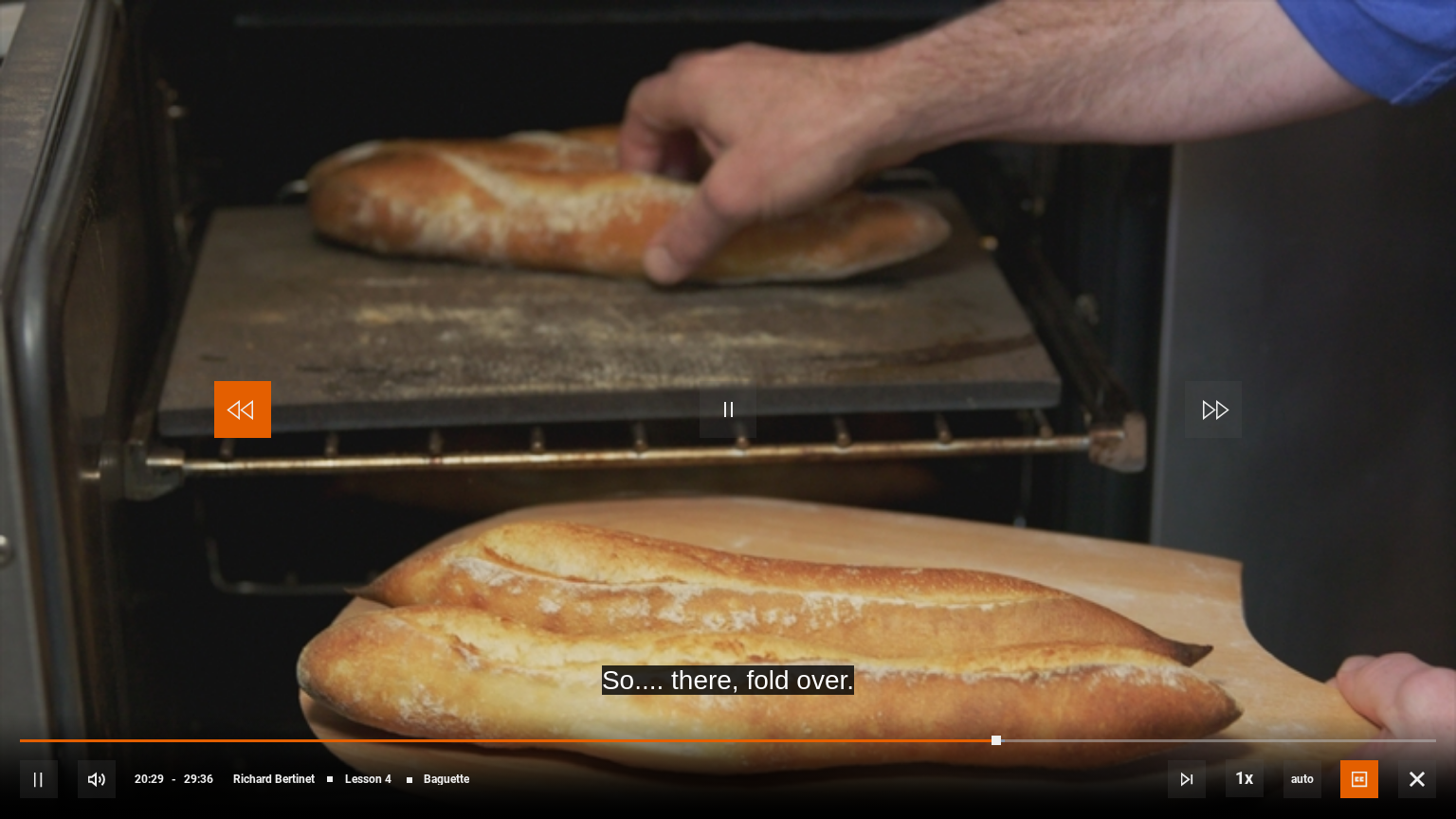 click at bounding box center [243, 410] 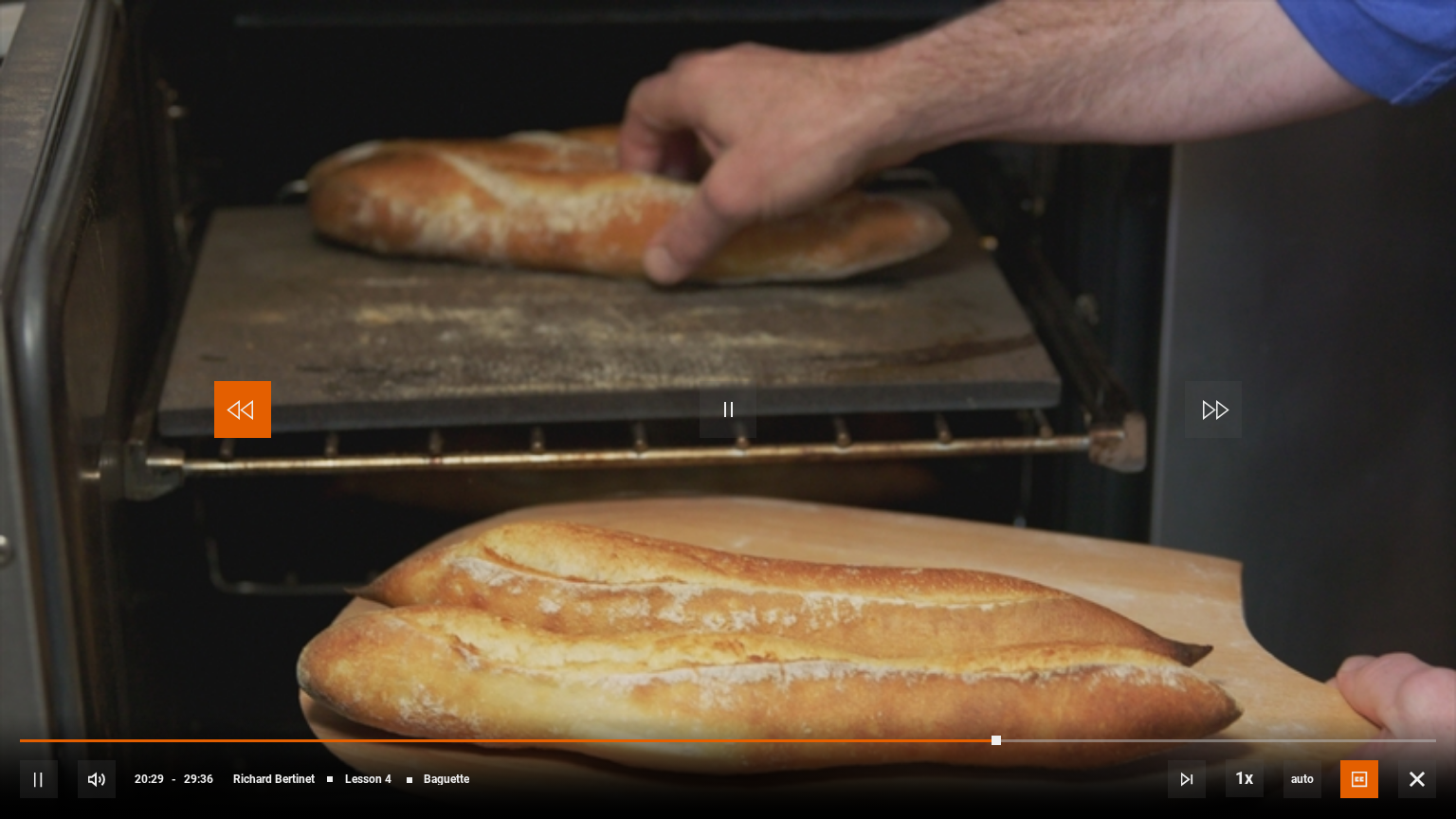 click at bounding box center (243, 410) 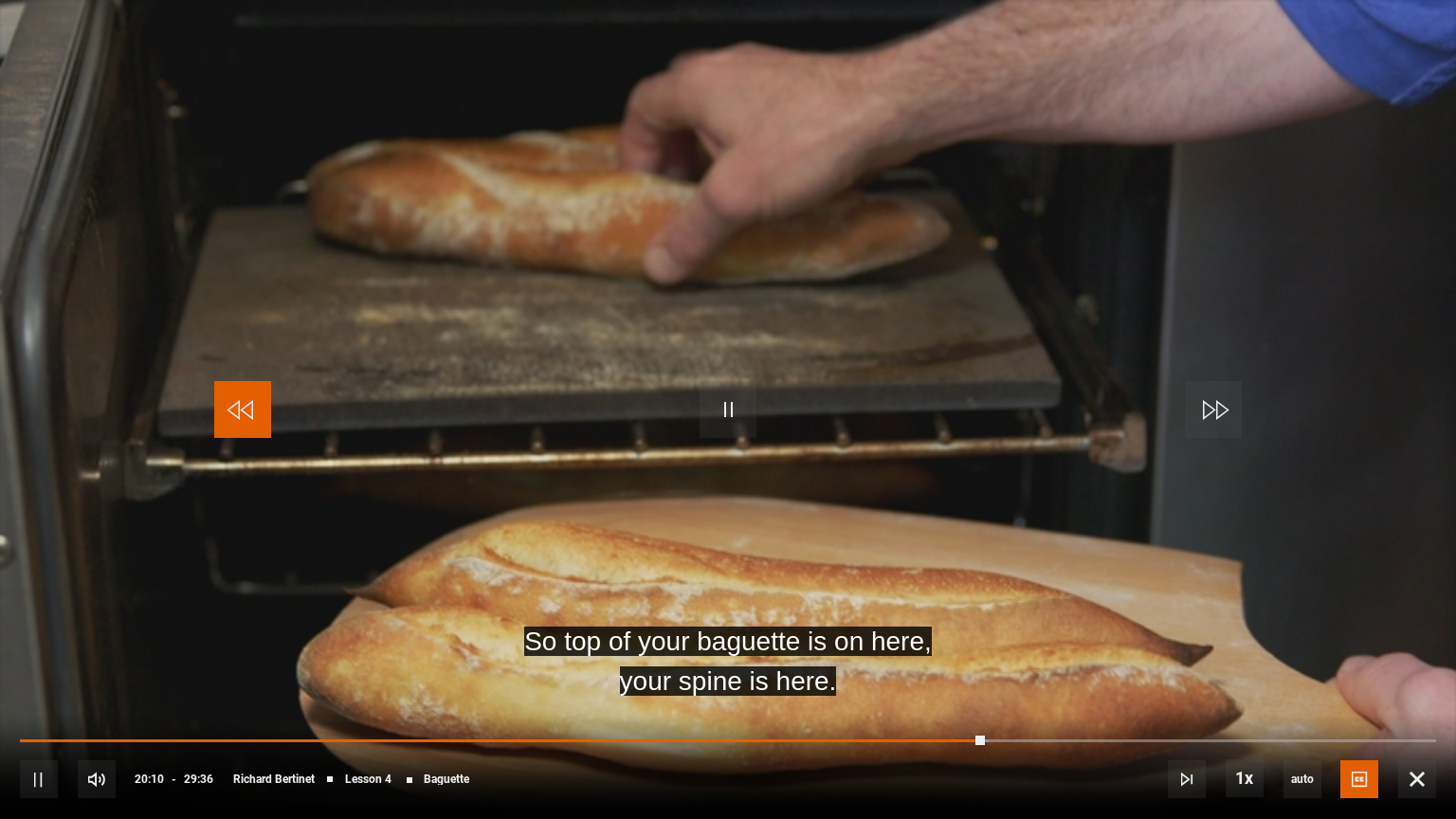 click at bounding box center (243, 410) 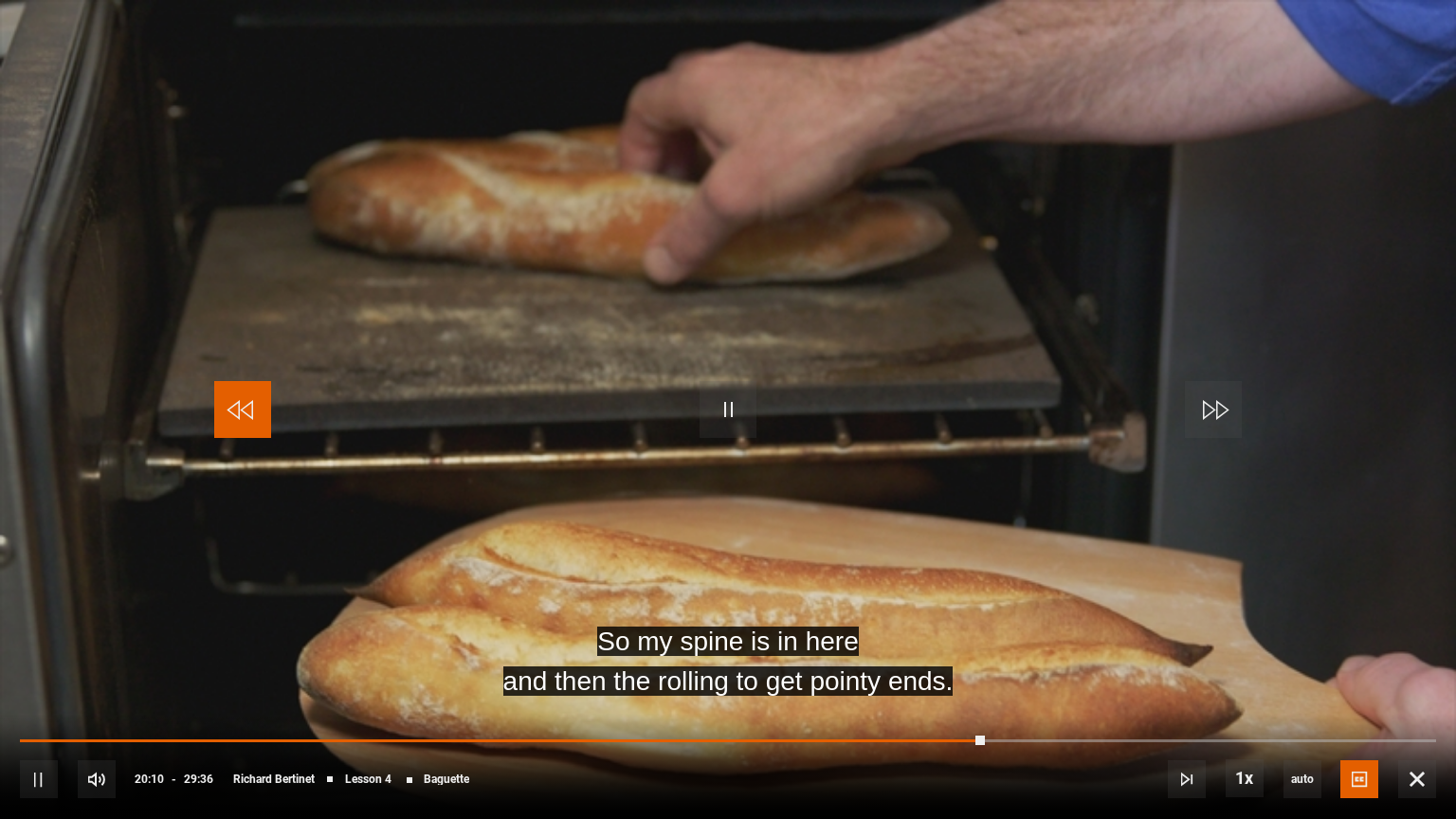 click at bounding box center [243, 410] 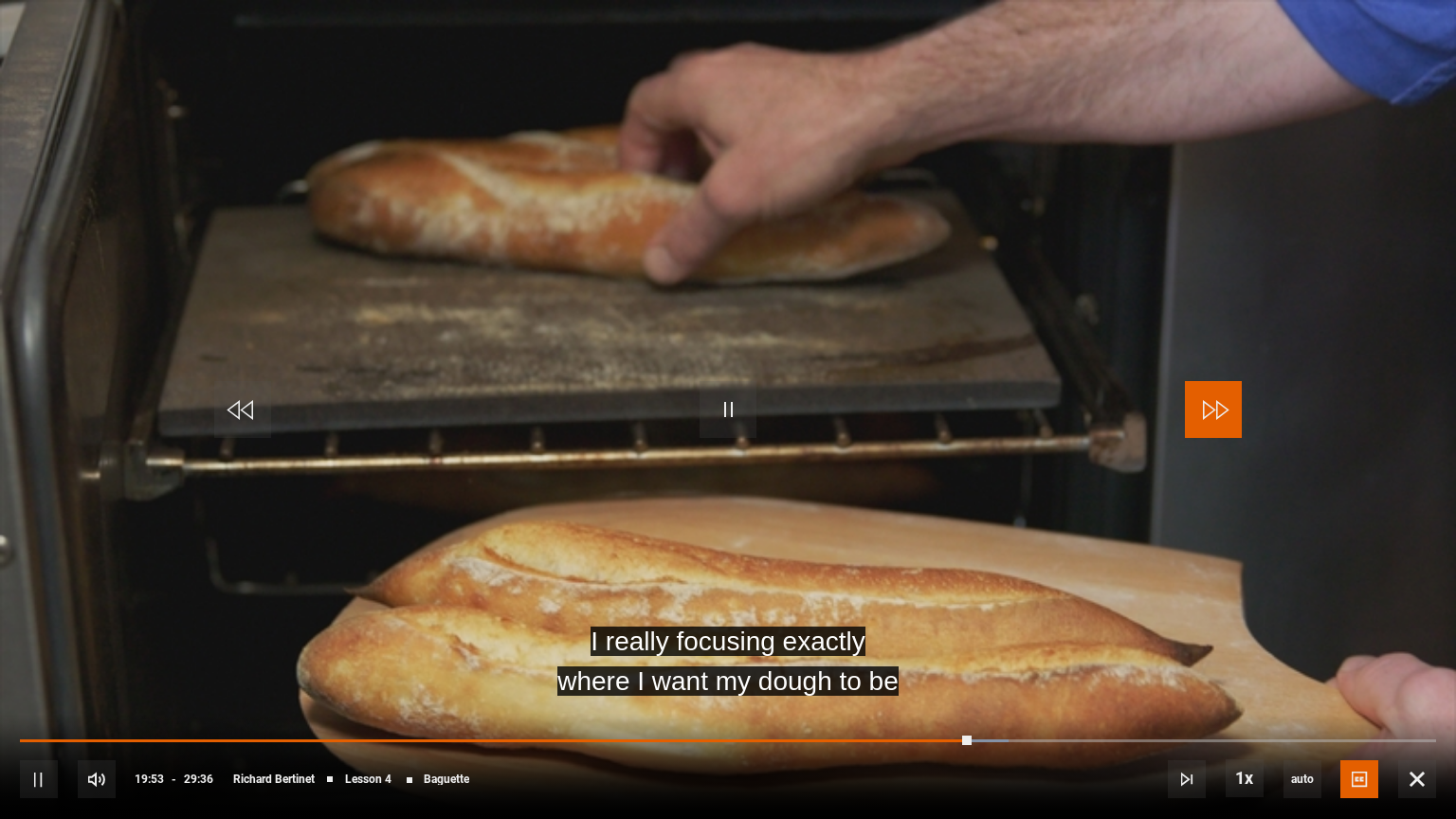 click at bounding box center [1213, 410] 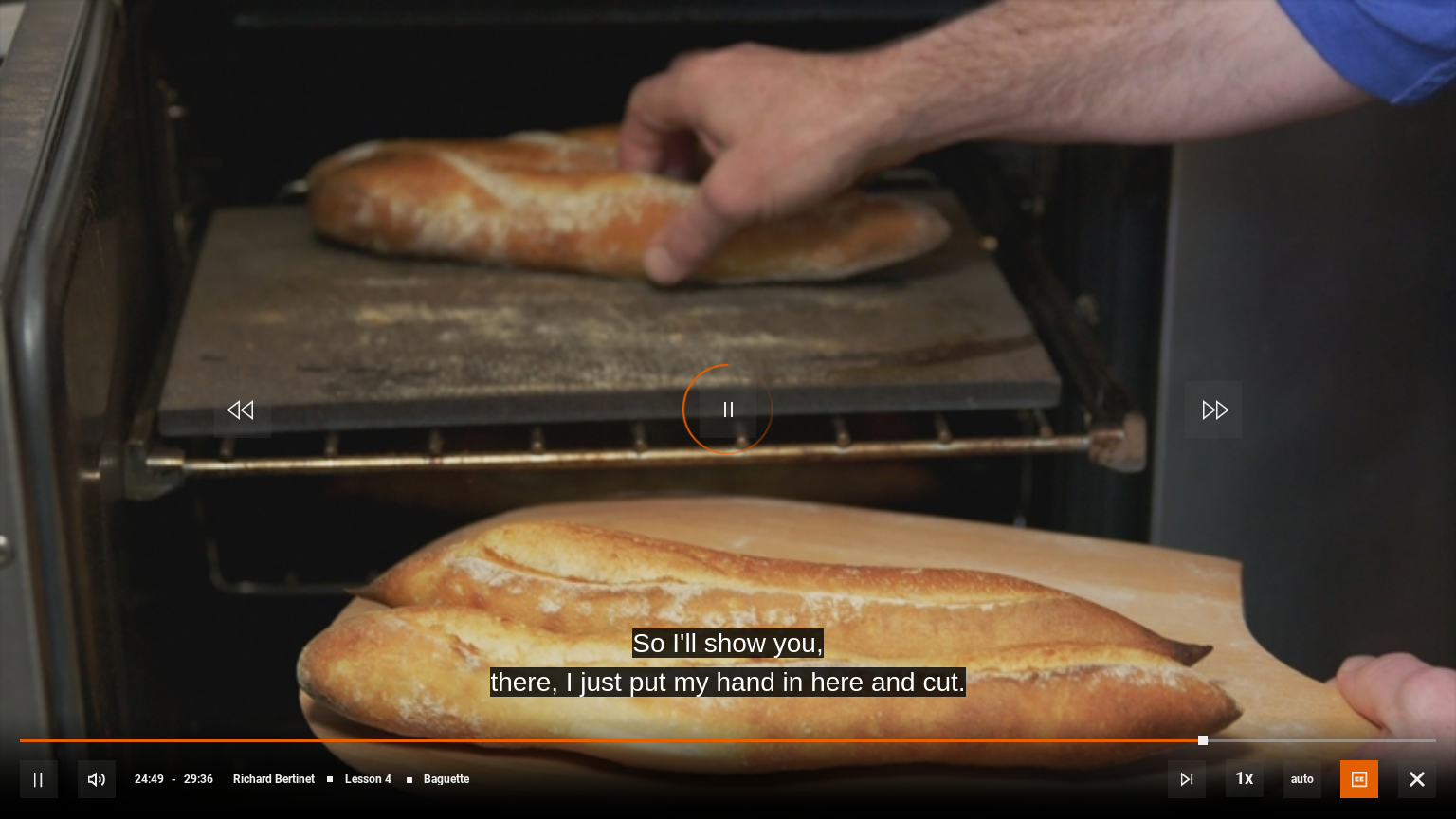 click on "Video Player is loading." at bounding box center (728, 410) 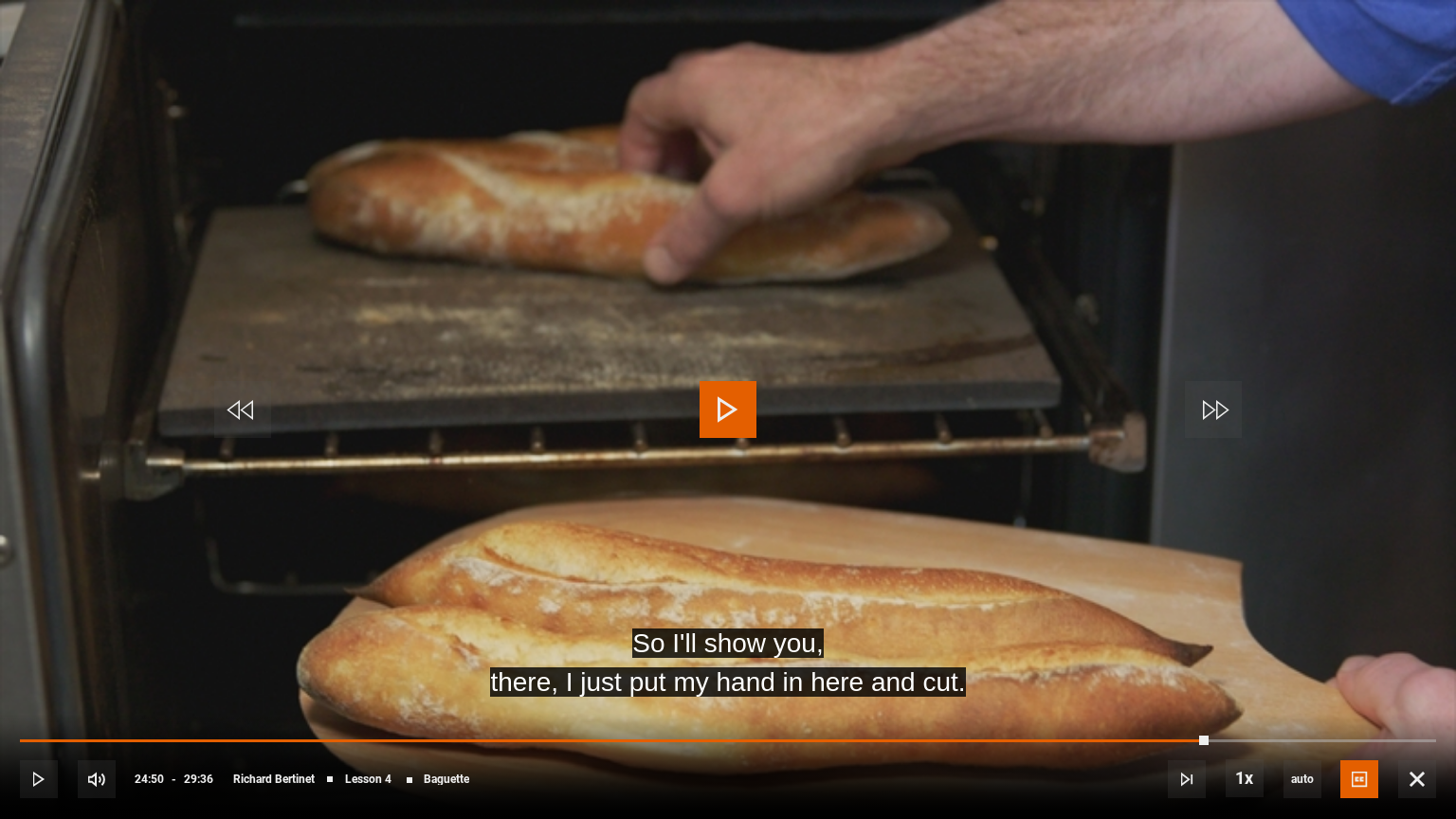 click at bounding box center (728, 410) 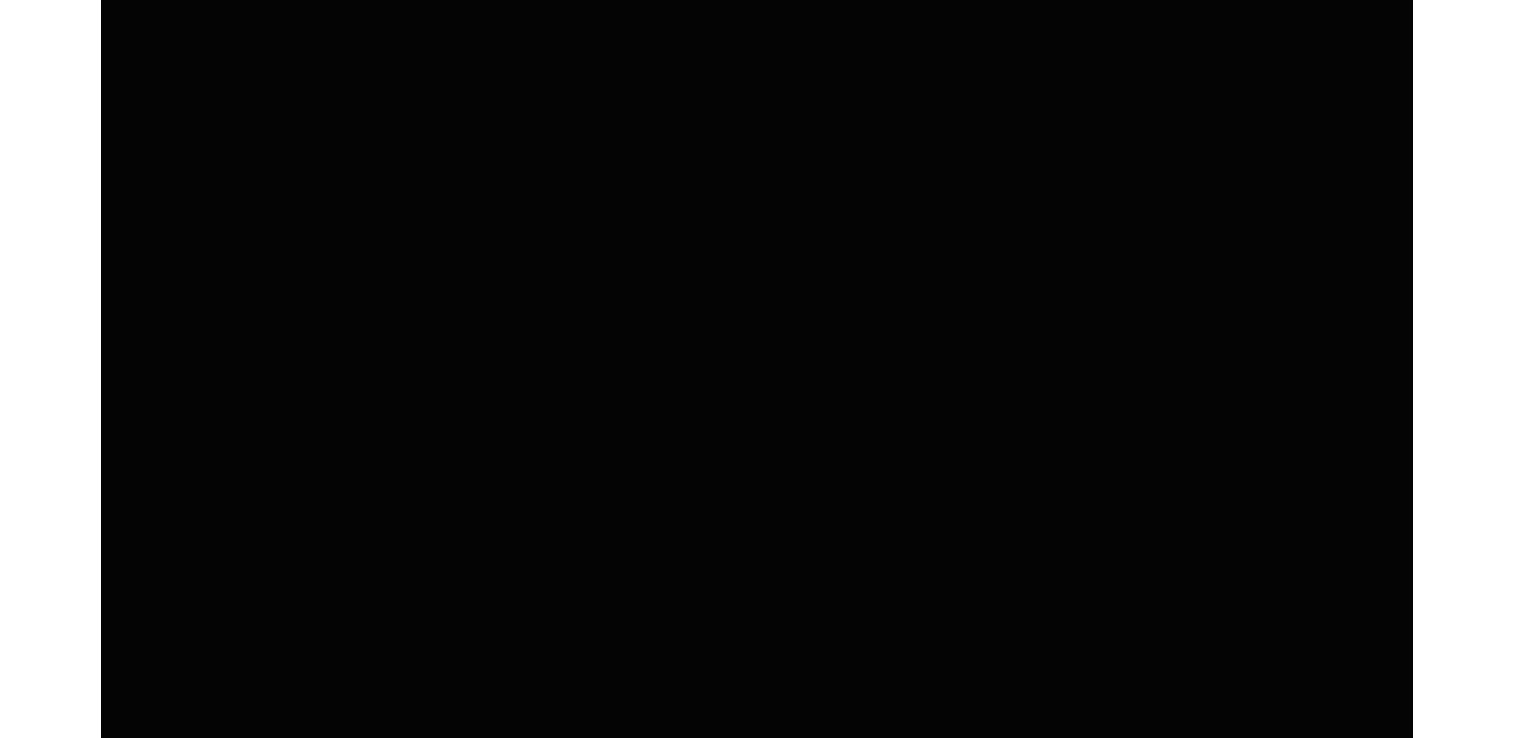 scroll, scrollTop: 947, scrollLeft: 0, axis: vertical 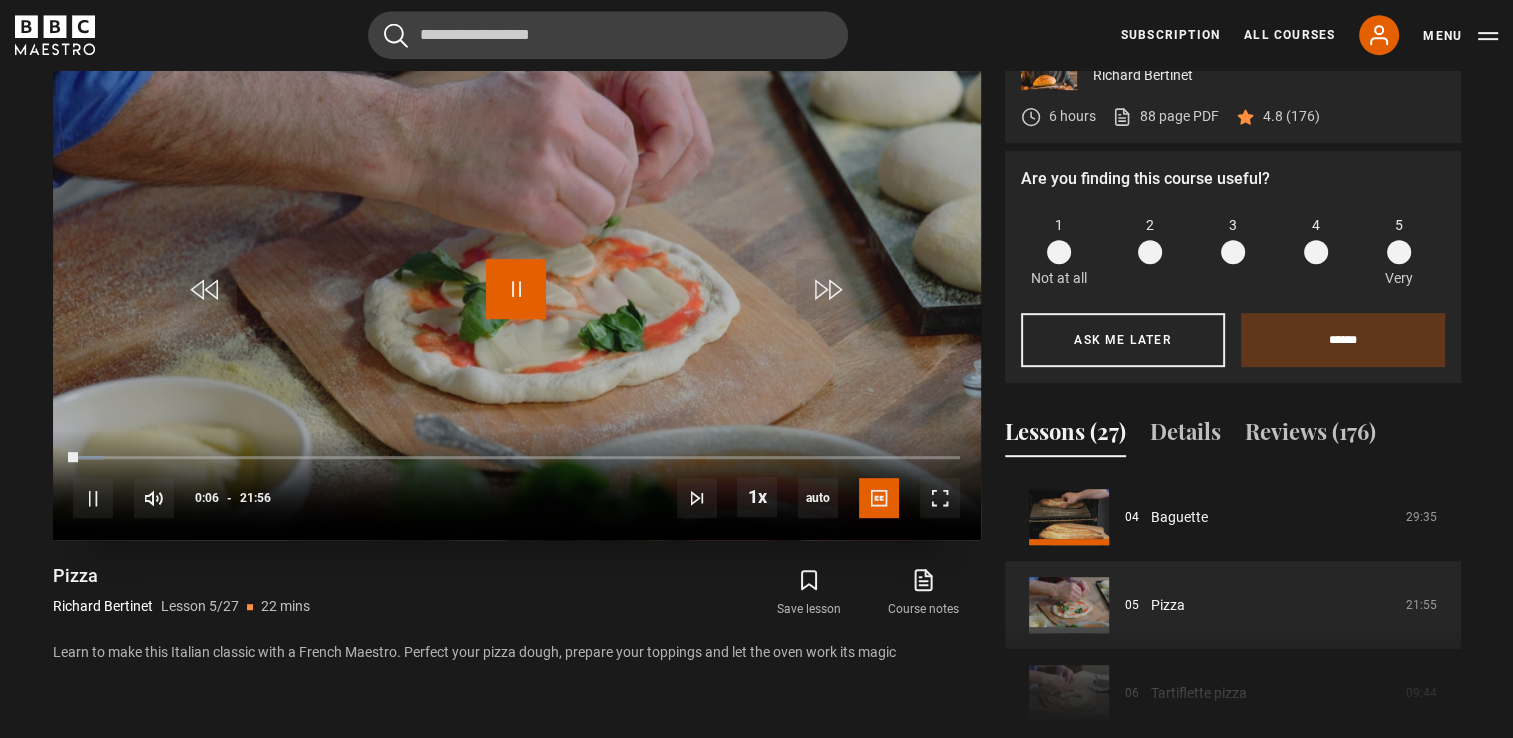 click at bounding box center [516, 289] 